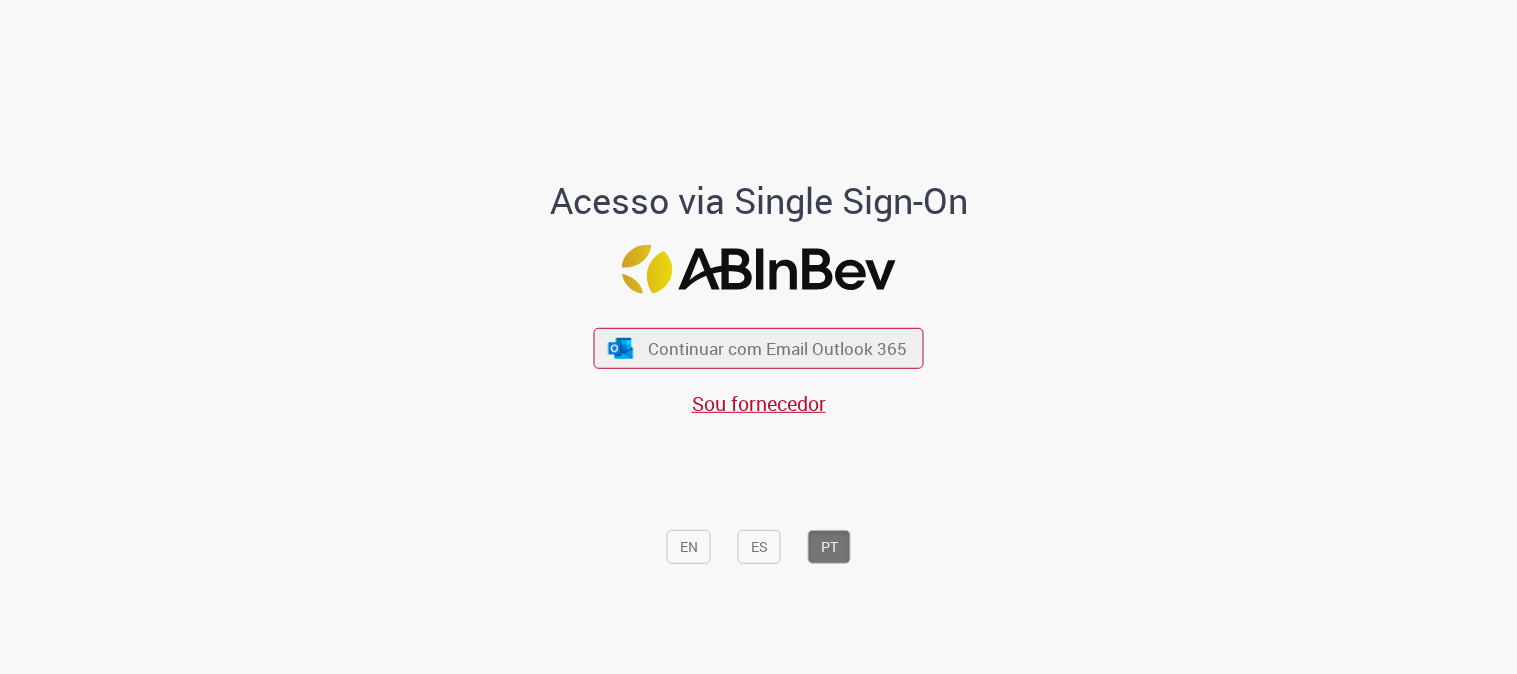 scroll, scrollTop: 0, scrollLeft: 0, axis: both 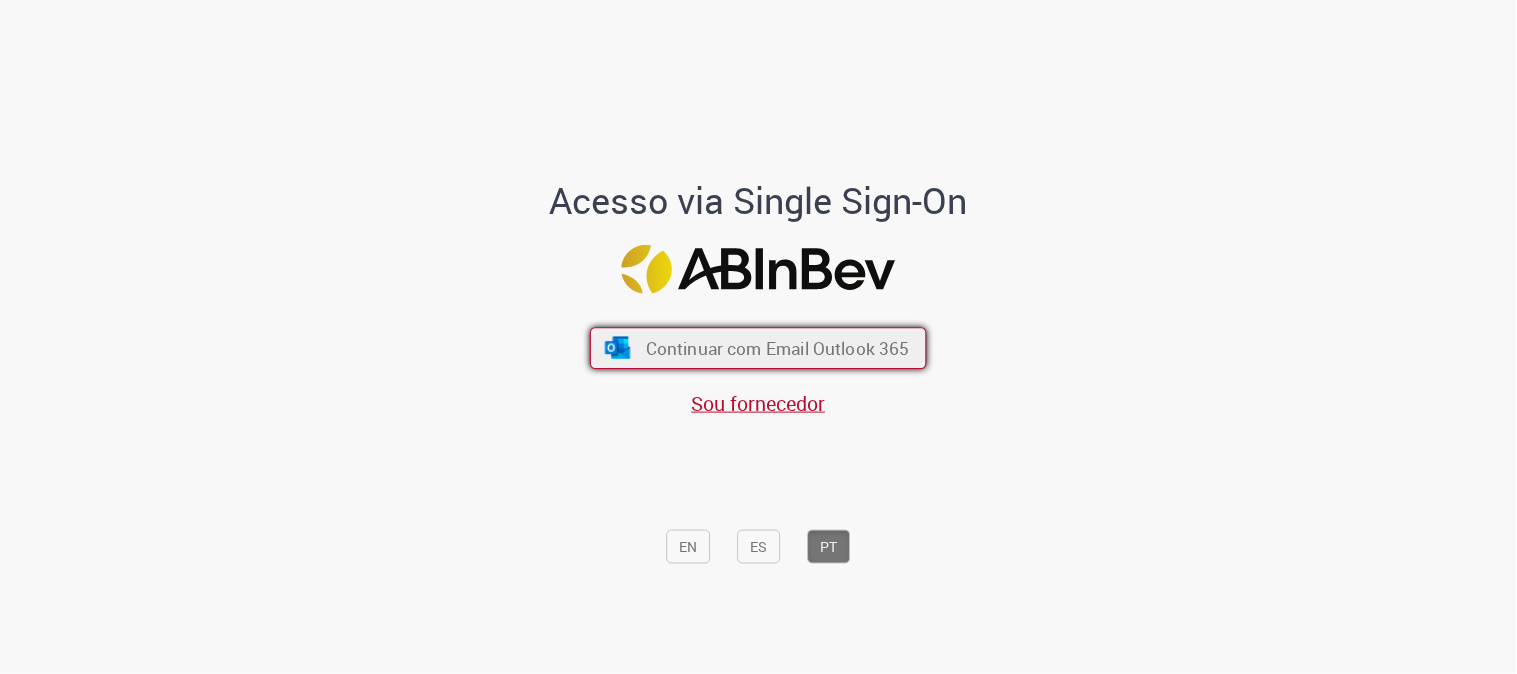 click on "Continuar com Email Outlook 365" at bounding box center (778, 348) 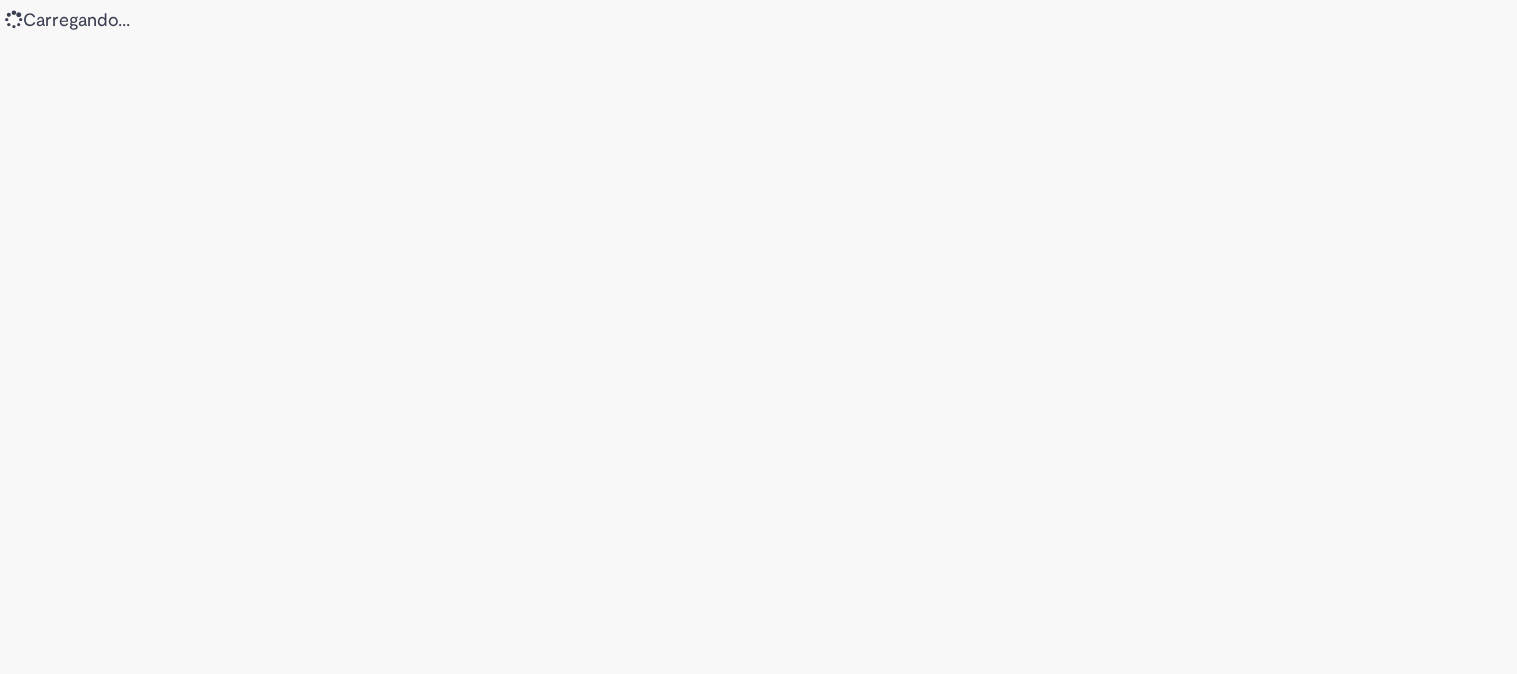scroll, scrollTop: 0, scrollLeft: 0, axis: both 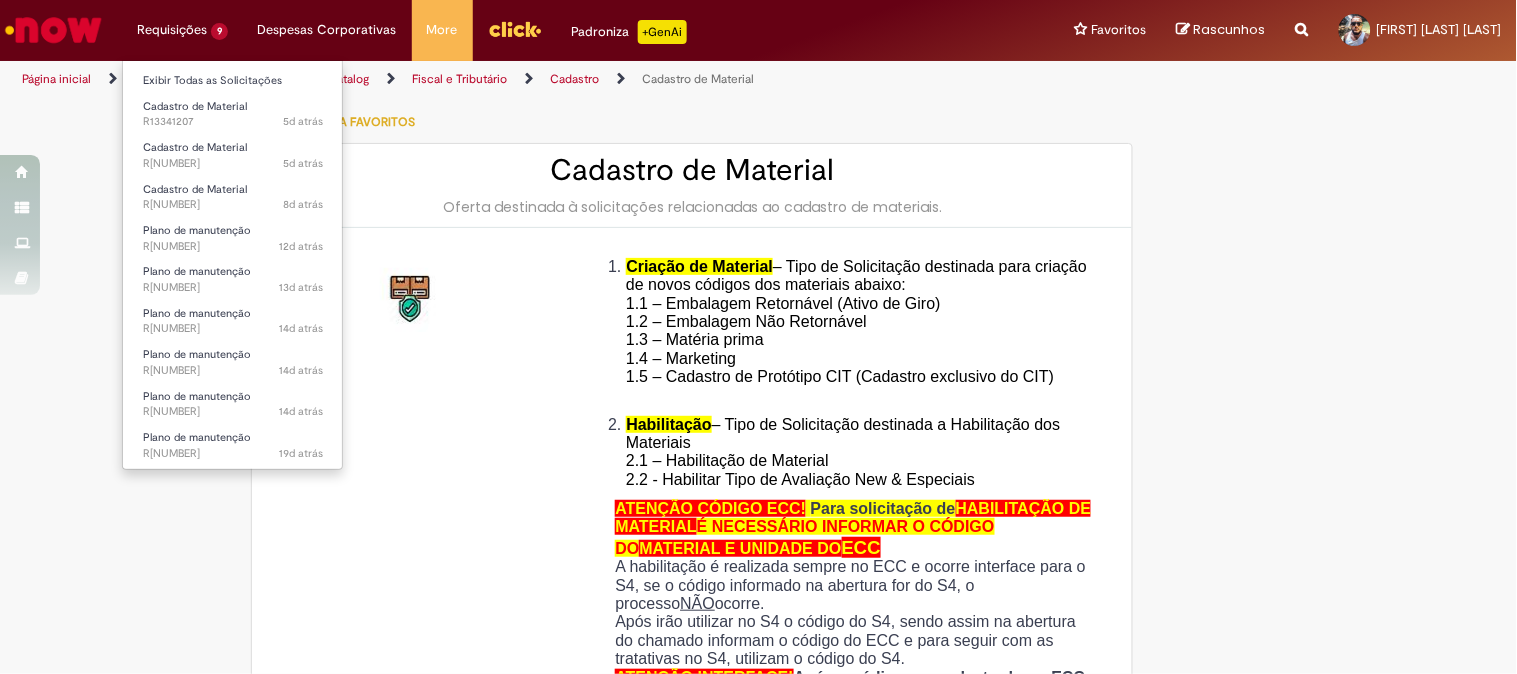 type on "********" 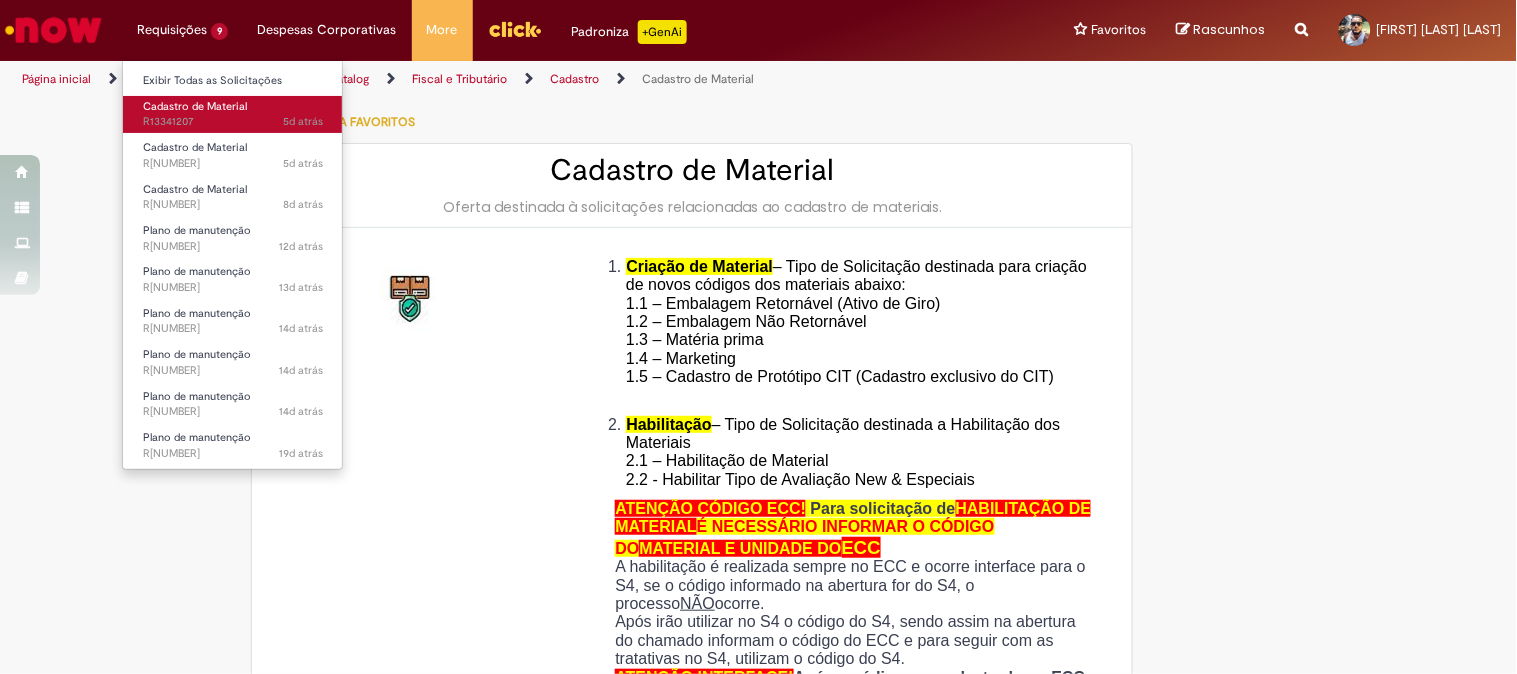 click on "Cadastro de Material" at bounding box center [195, 106] 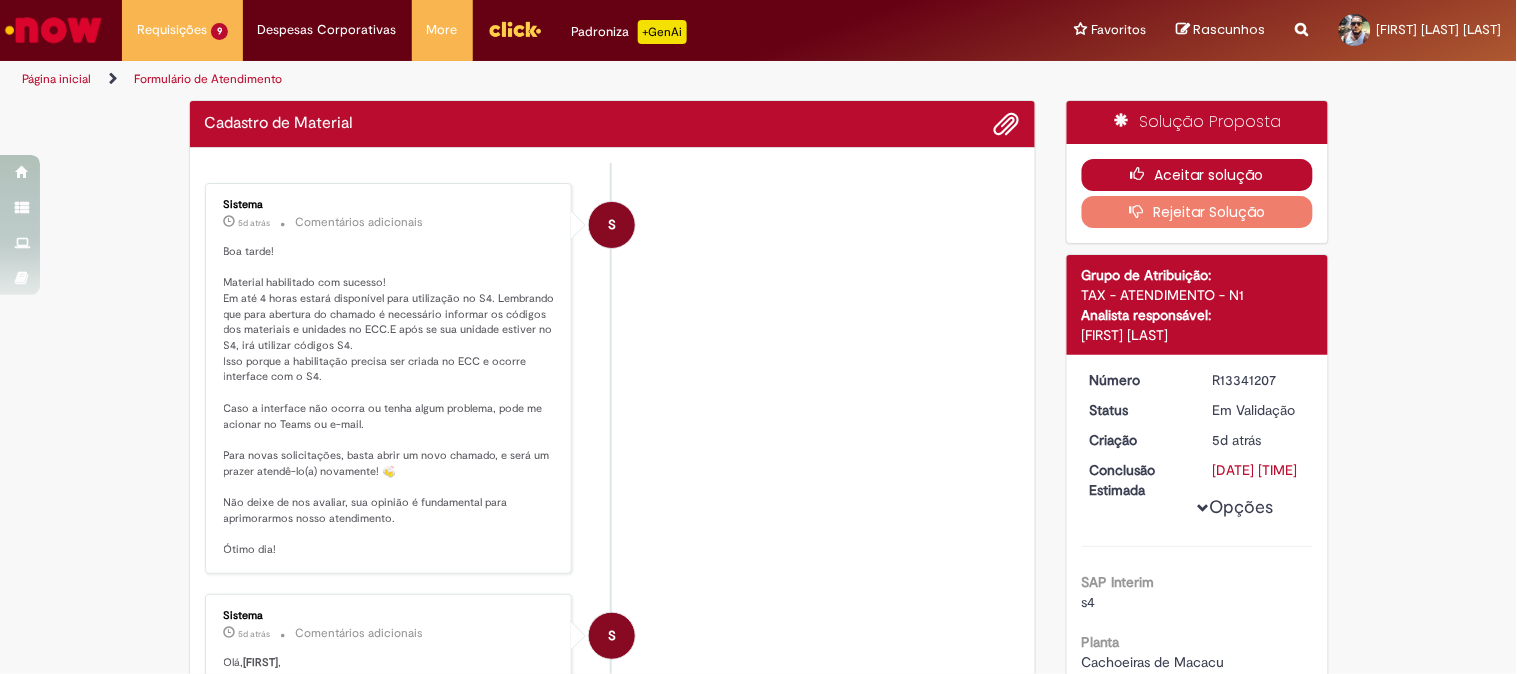 click at bounding box center [1143, 174] 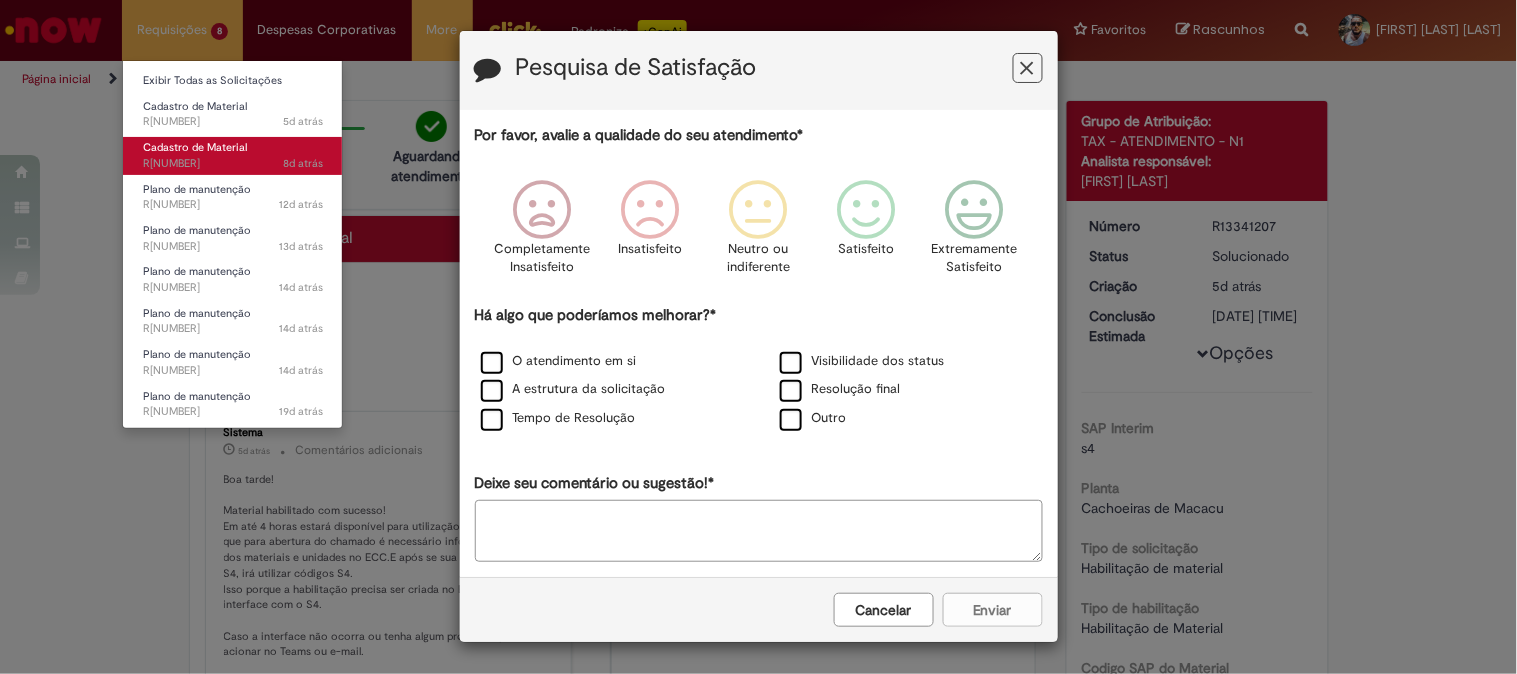 click on "Cadastro de Material" at bounding box center (195, 147) 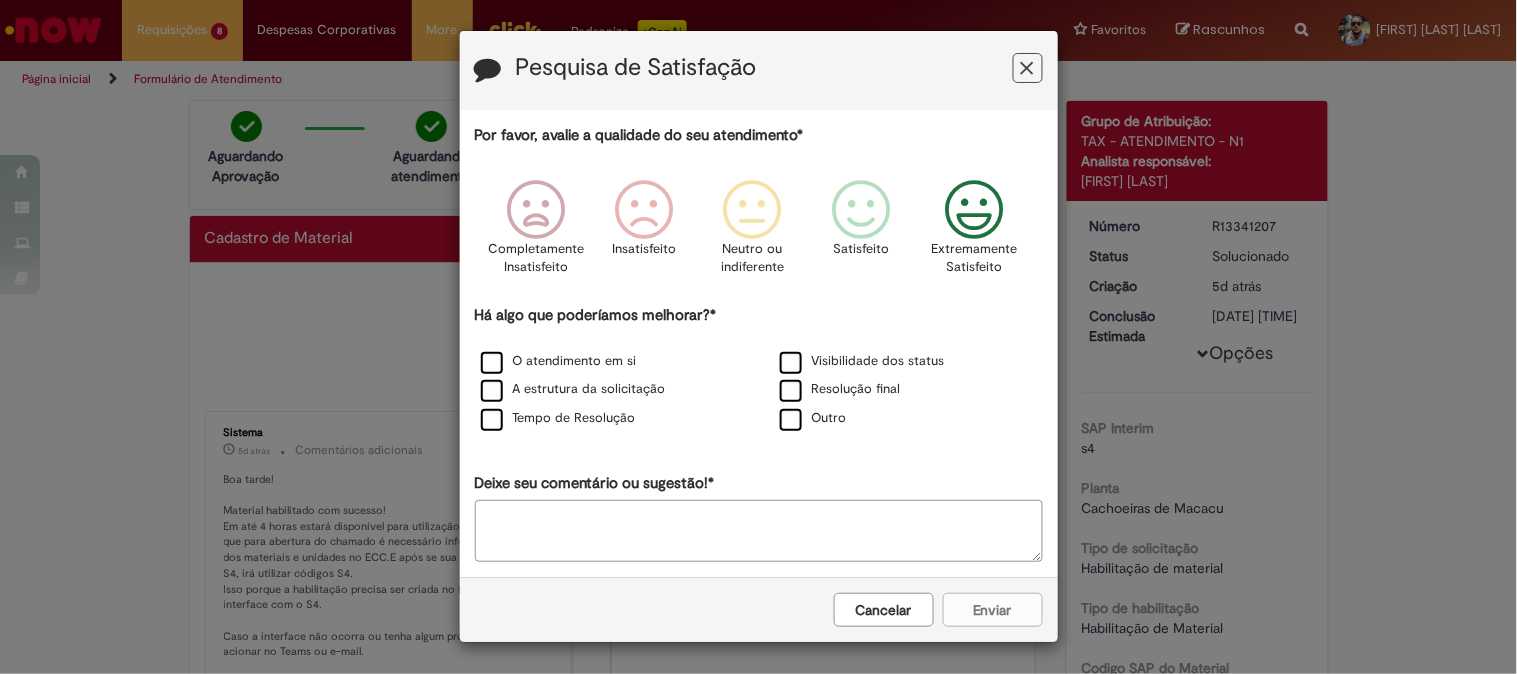 click at bounding box center (974, 210) 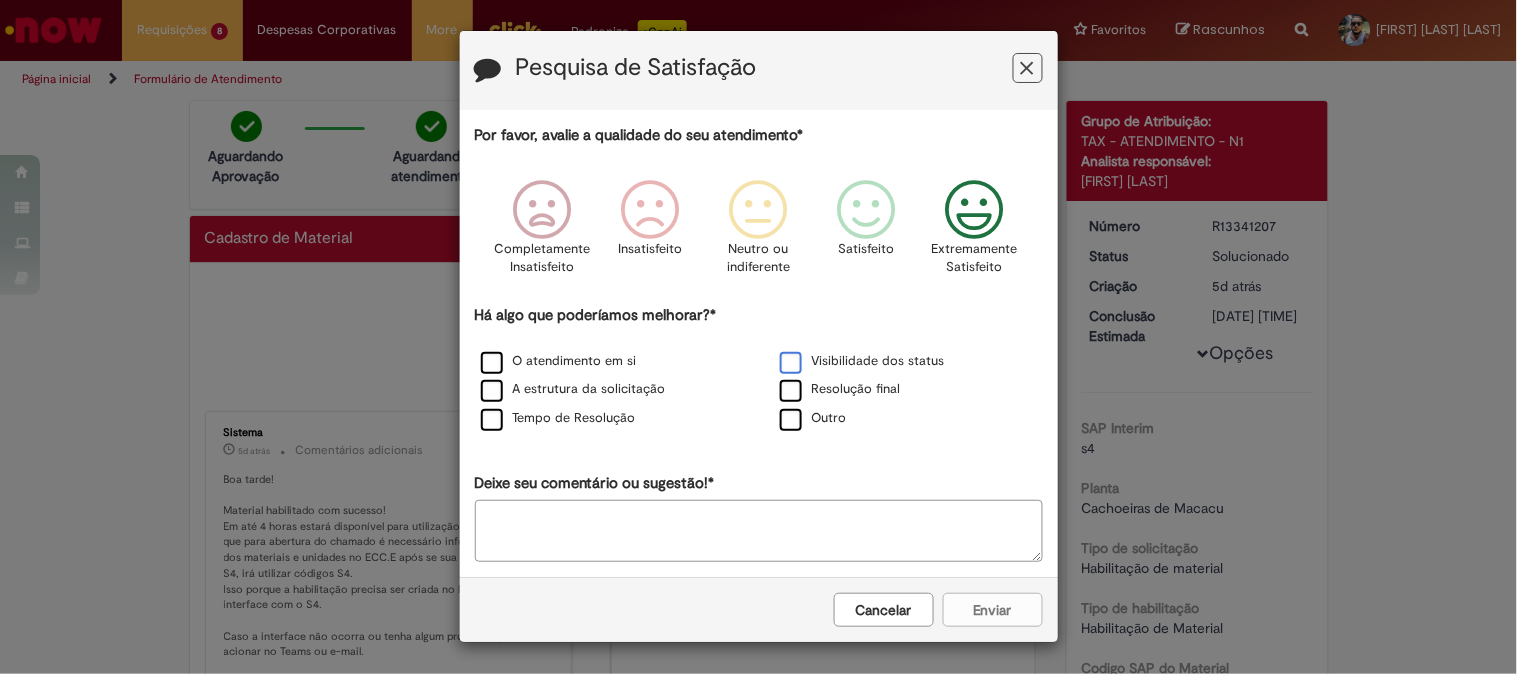 click on "Visibilidade dos status" at bounding box center (862, 361) 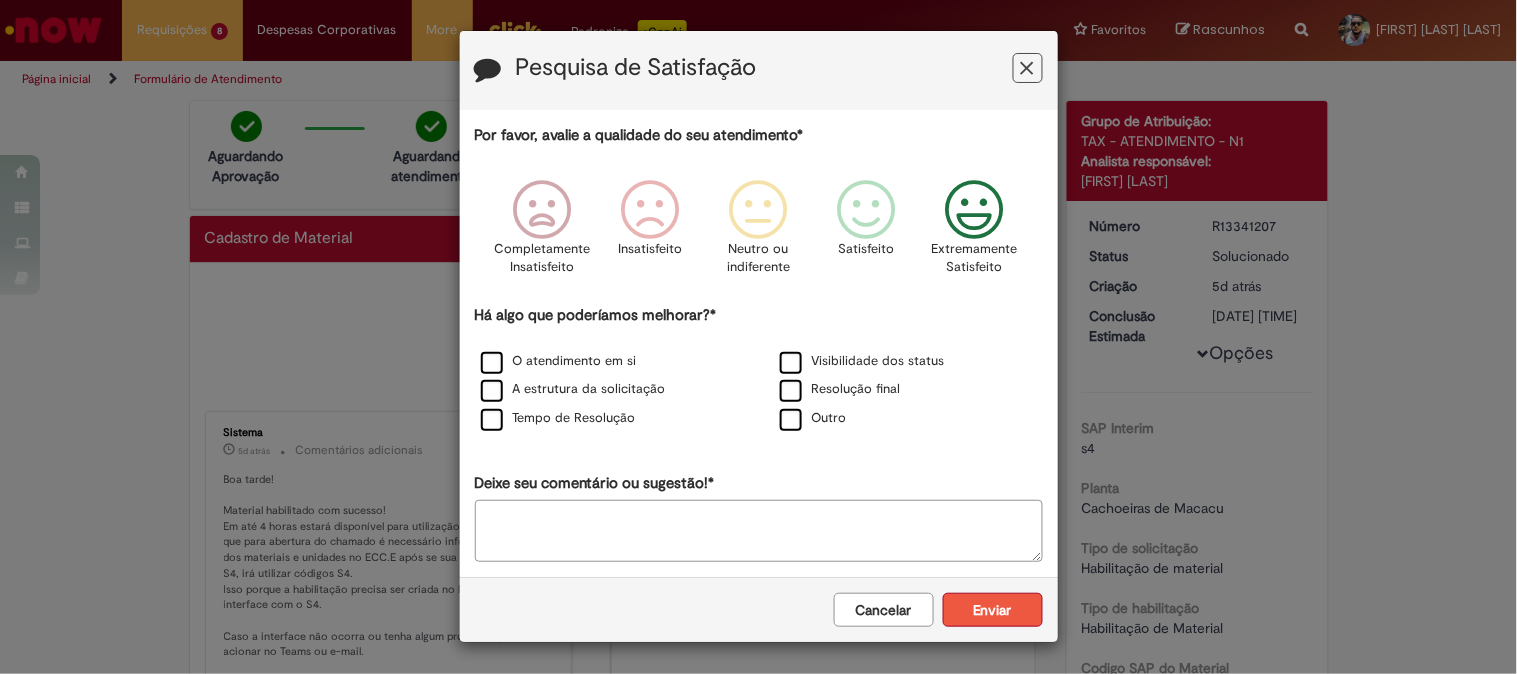 click on "Enviar" at bounding box center (993, 610) 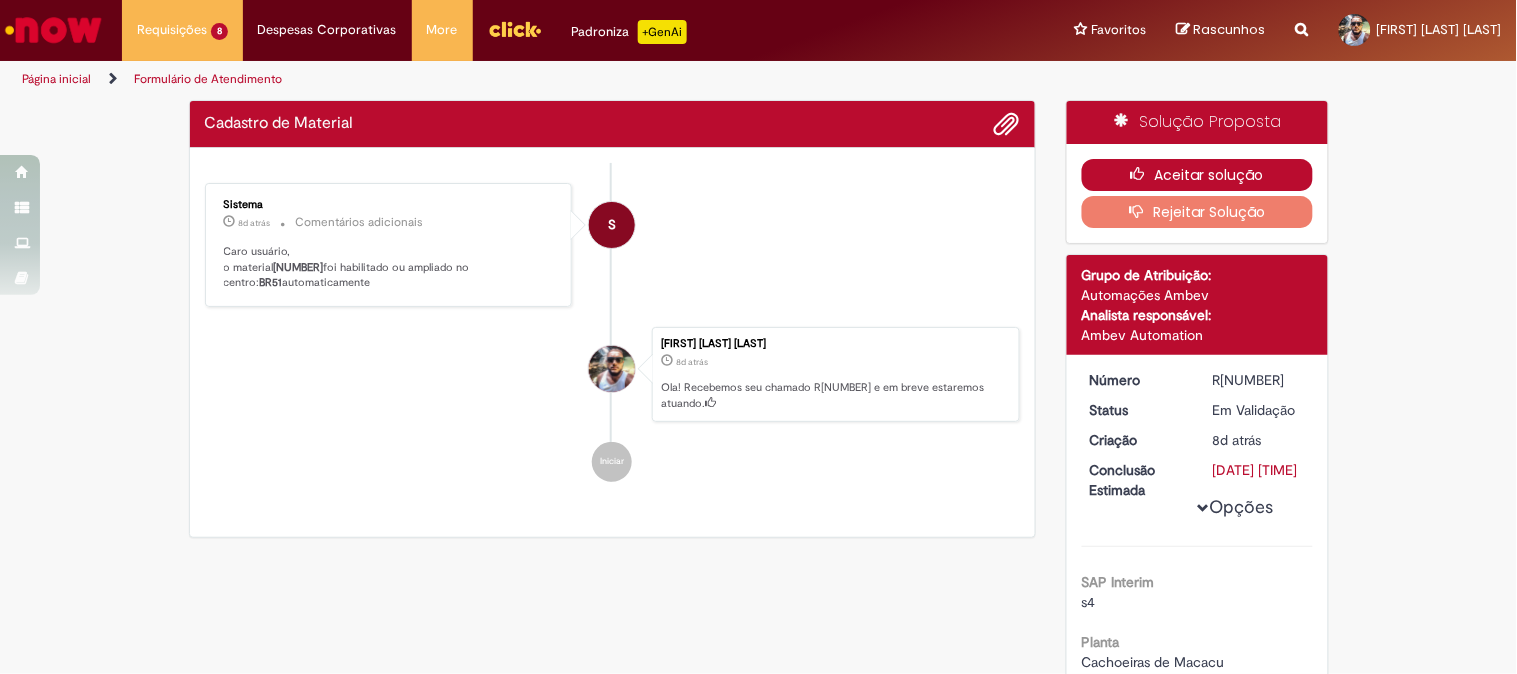 click on "Aceitar solução" at bounding box center (1197, 175) 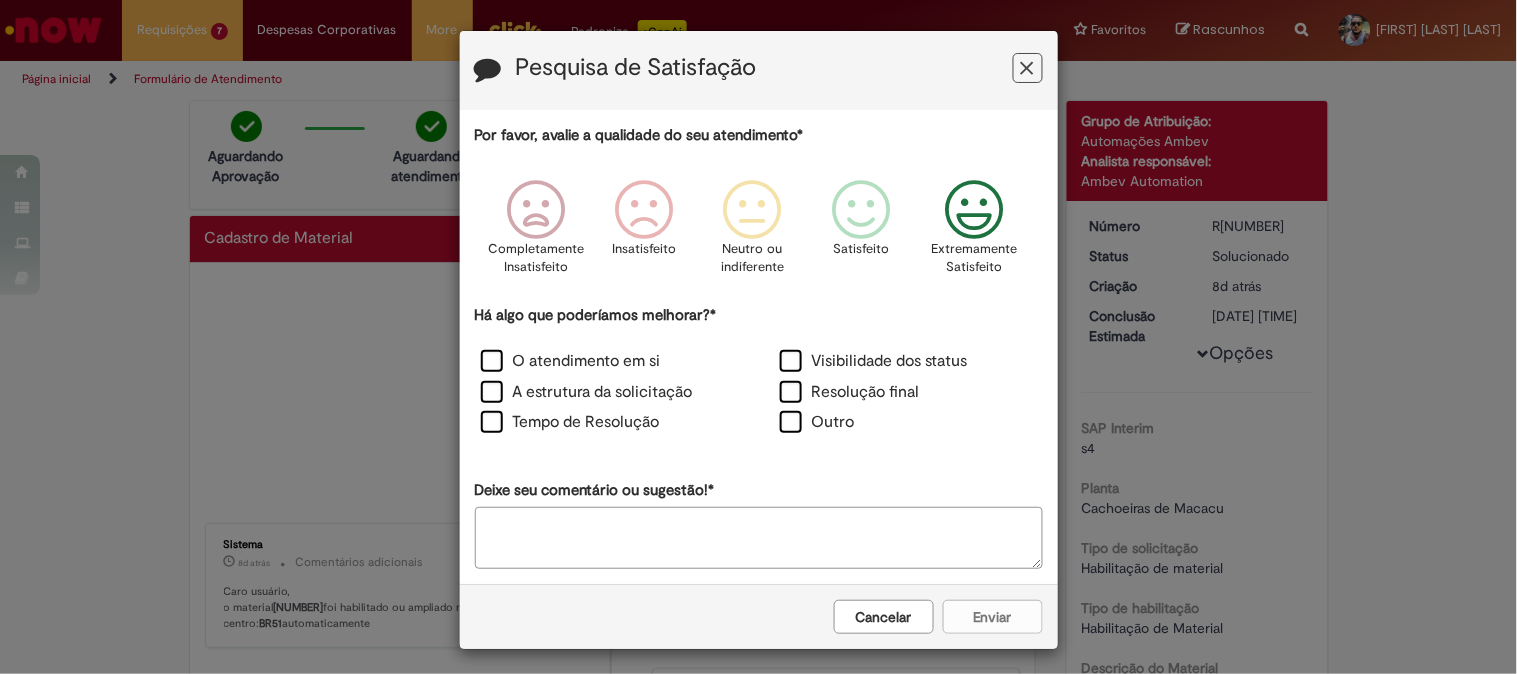 click at bounding box center (974, 210) 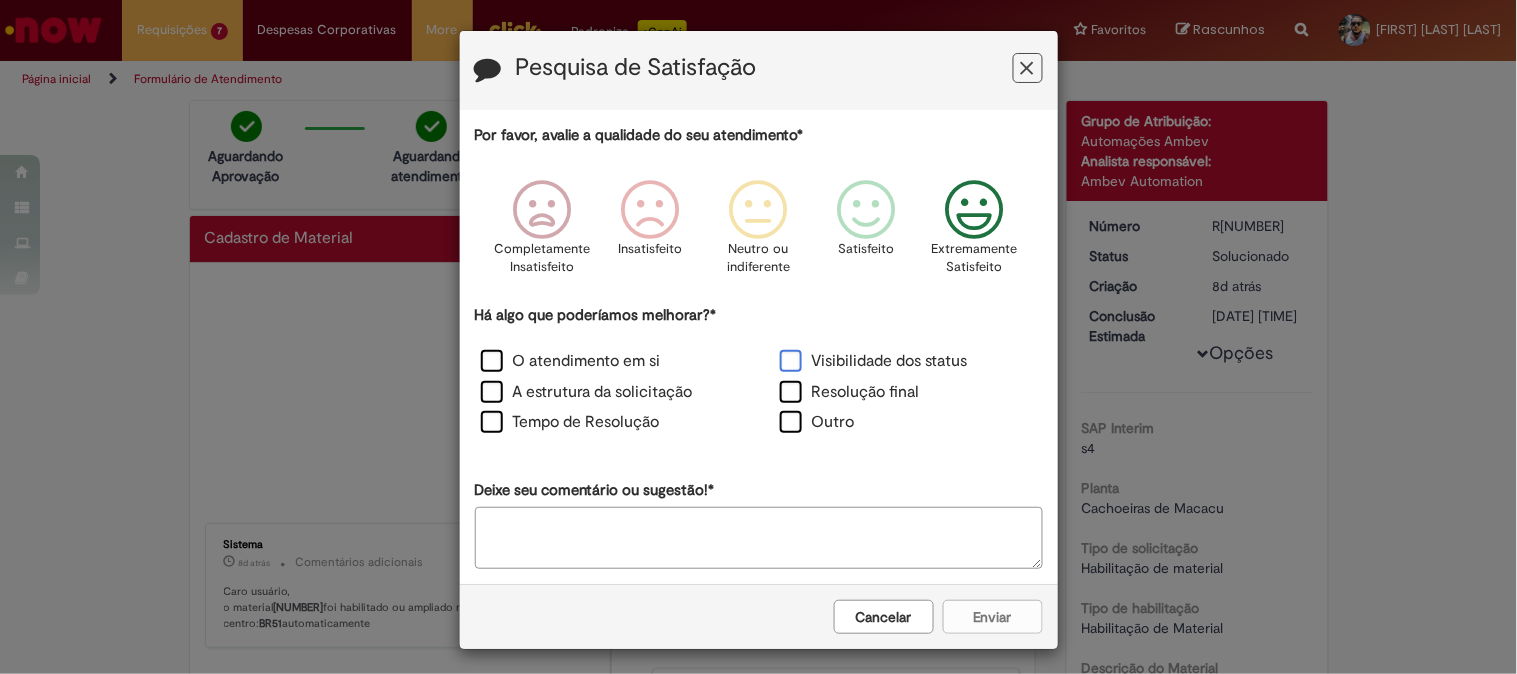 click on "Visibilidade dos status" at bounding box center [874, 361] 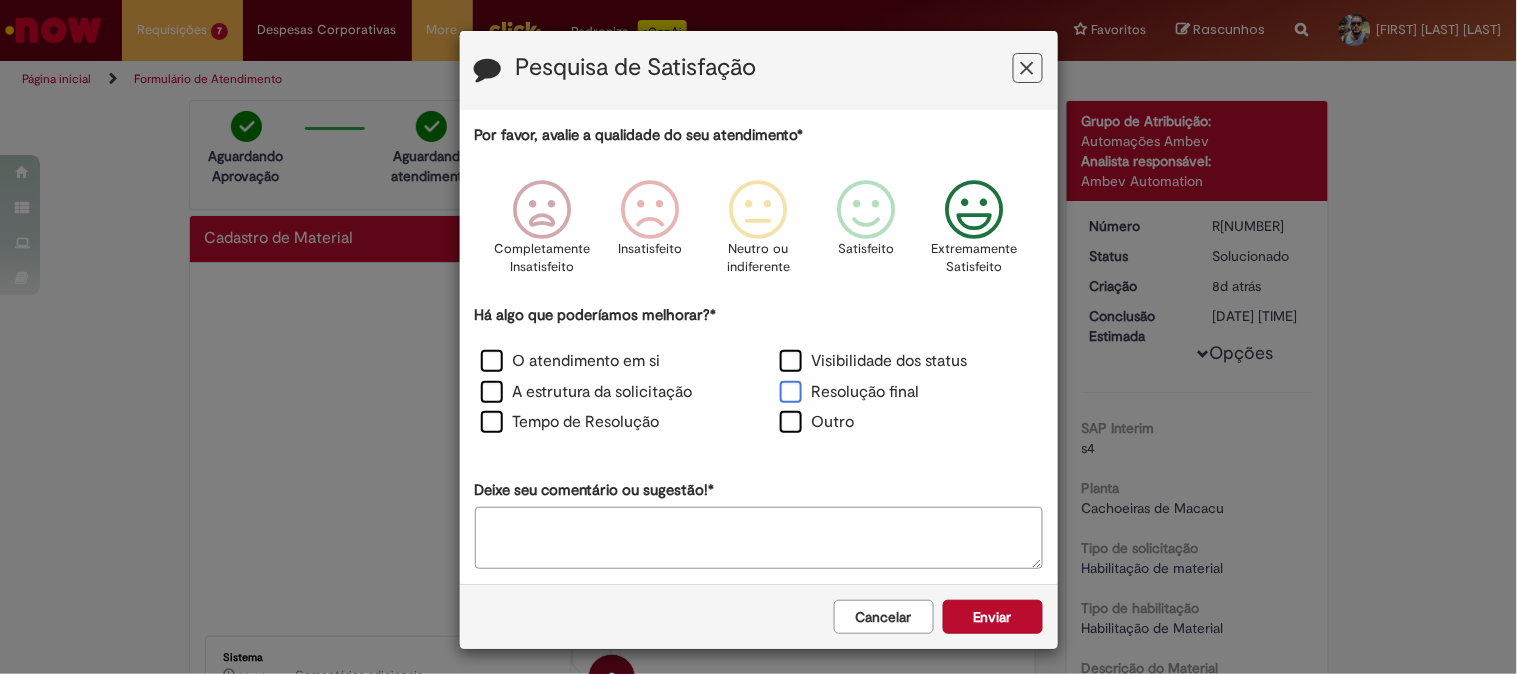 click on "Resolução final" at bounding box center (850, 392) 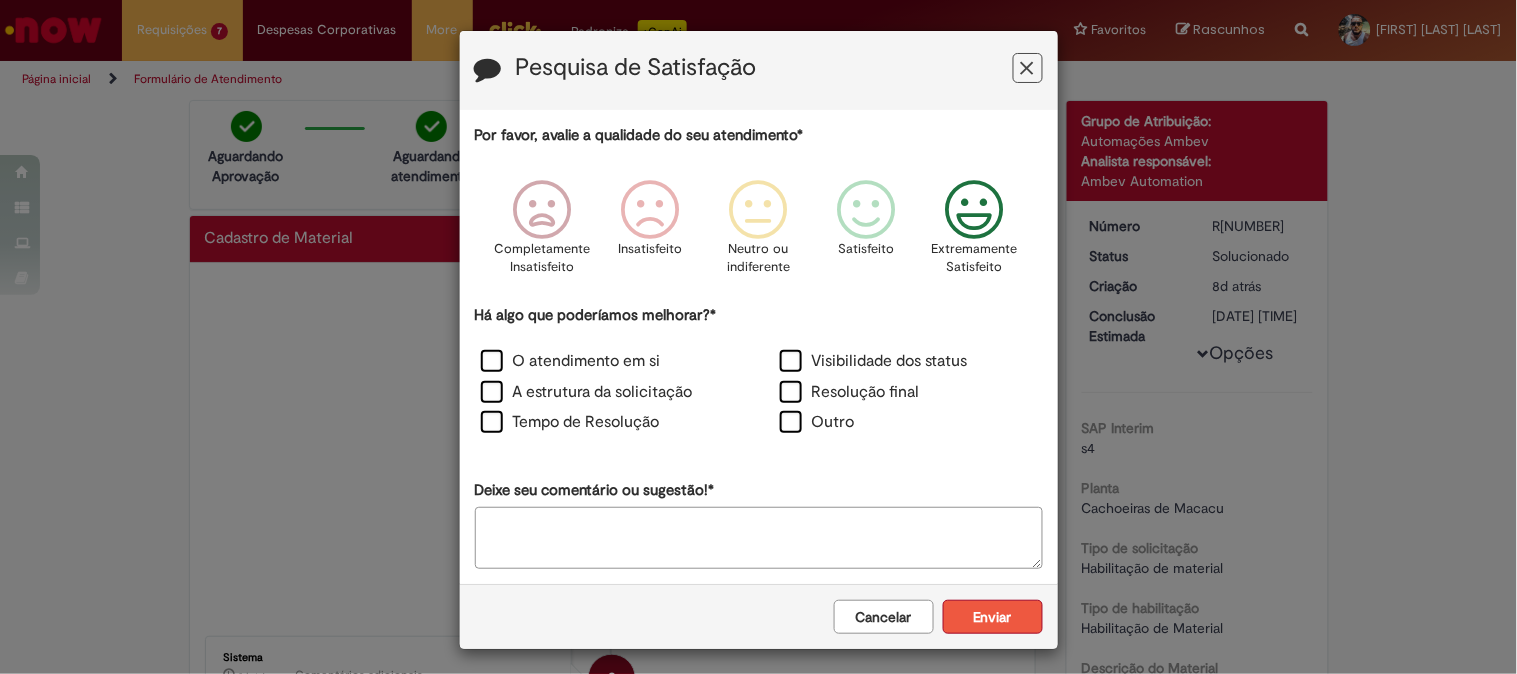 click on "Enviar" at bounding box center [993, 617] 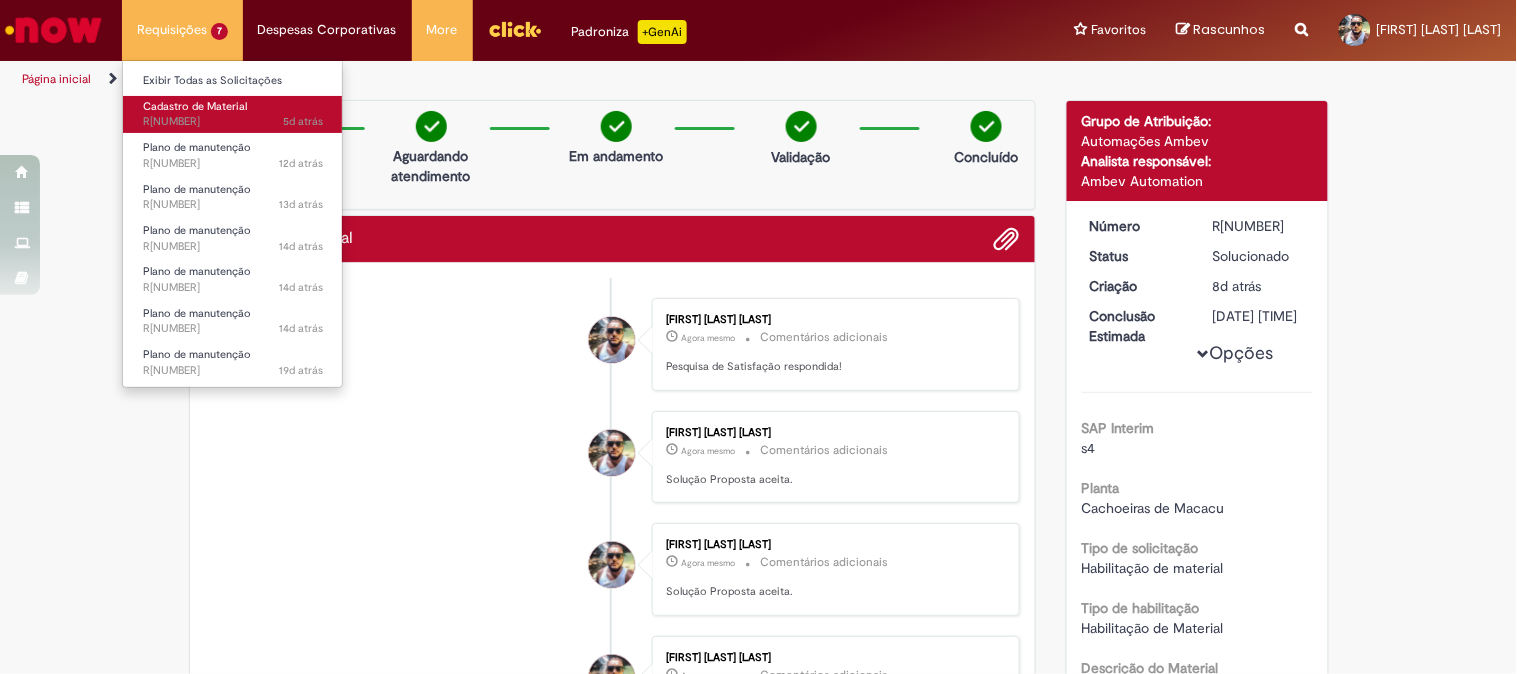 click on "Cadastro de Material" at bounding box center [195, 106] 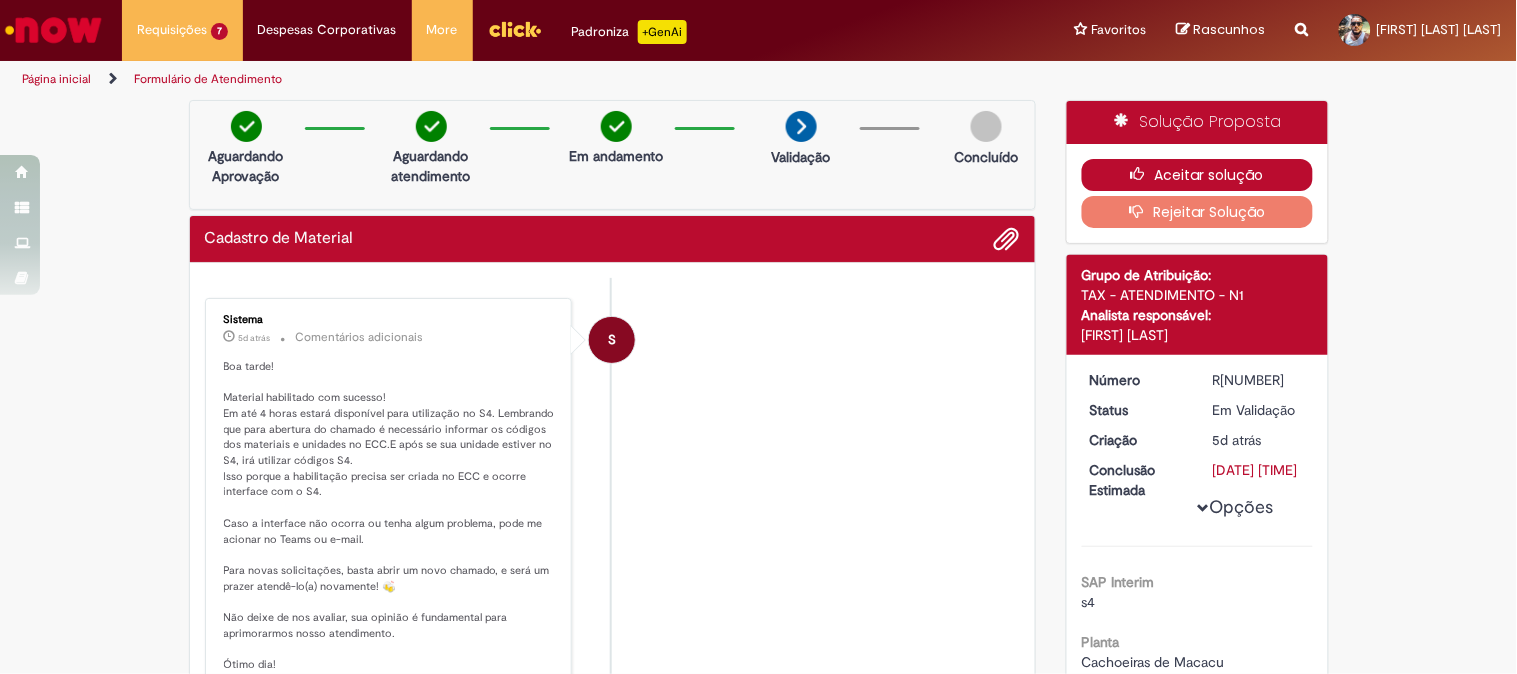 click on "Aceitar solução" at bounding box center [1197, 175] 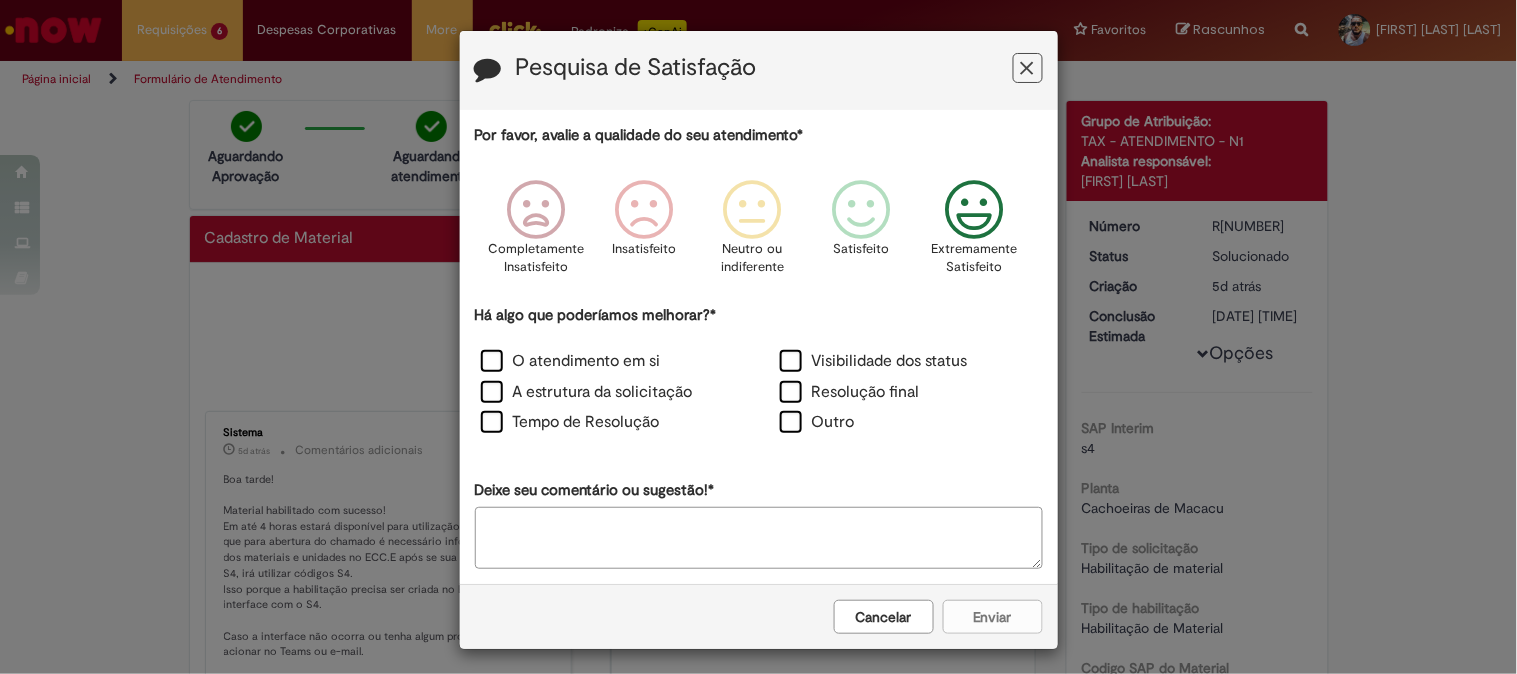 click at bounding box center (974, 210) 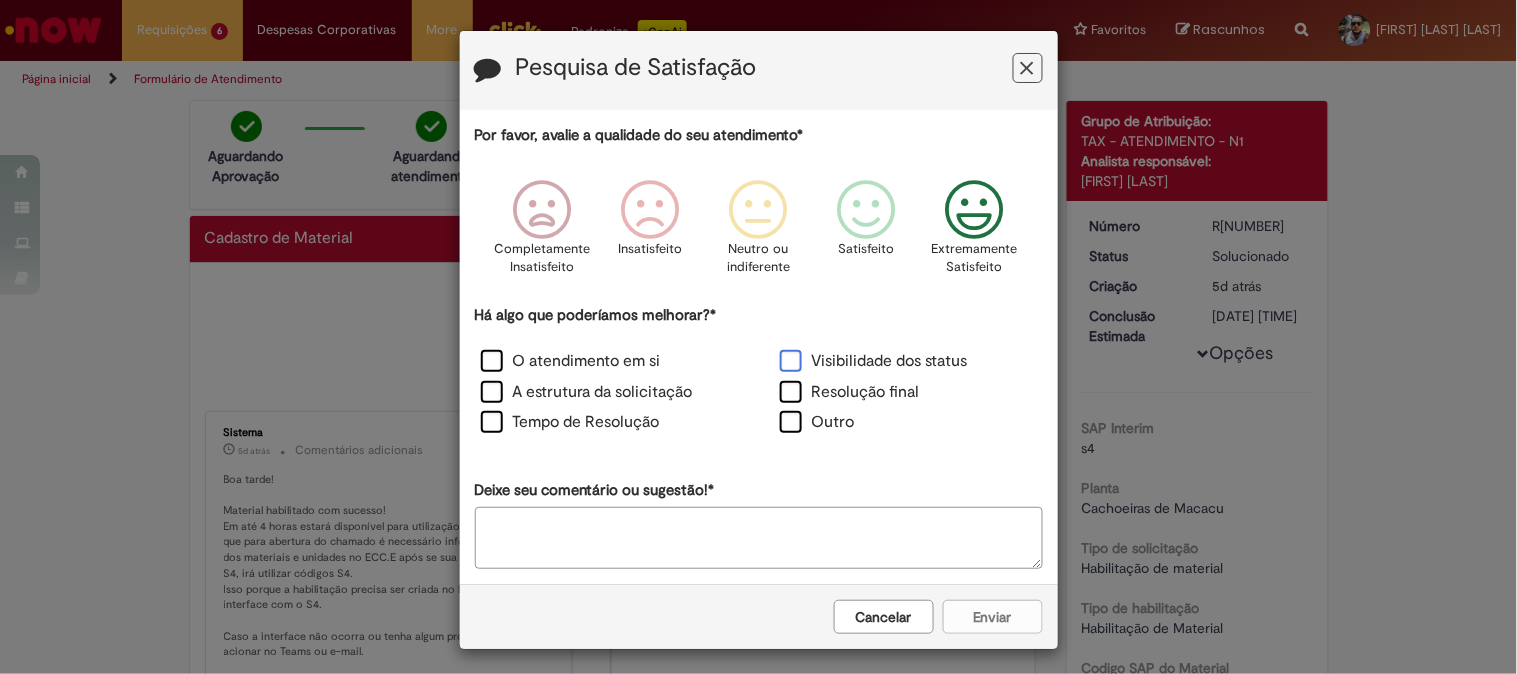 click on "Visibilidade dos status" at bounding box center (874, 361) 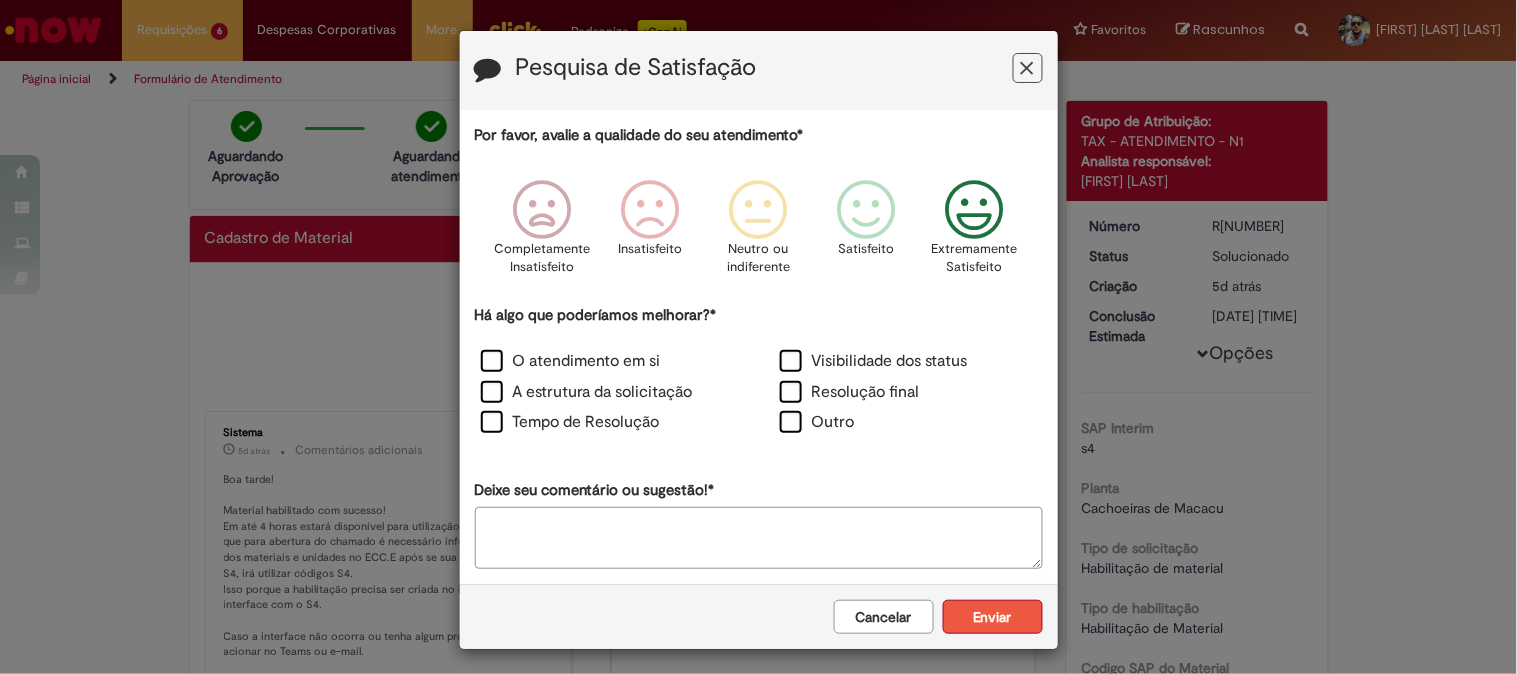 click on "Enviar" at bounding box center (993, 617) 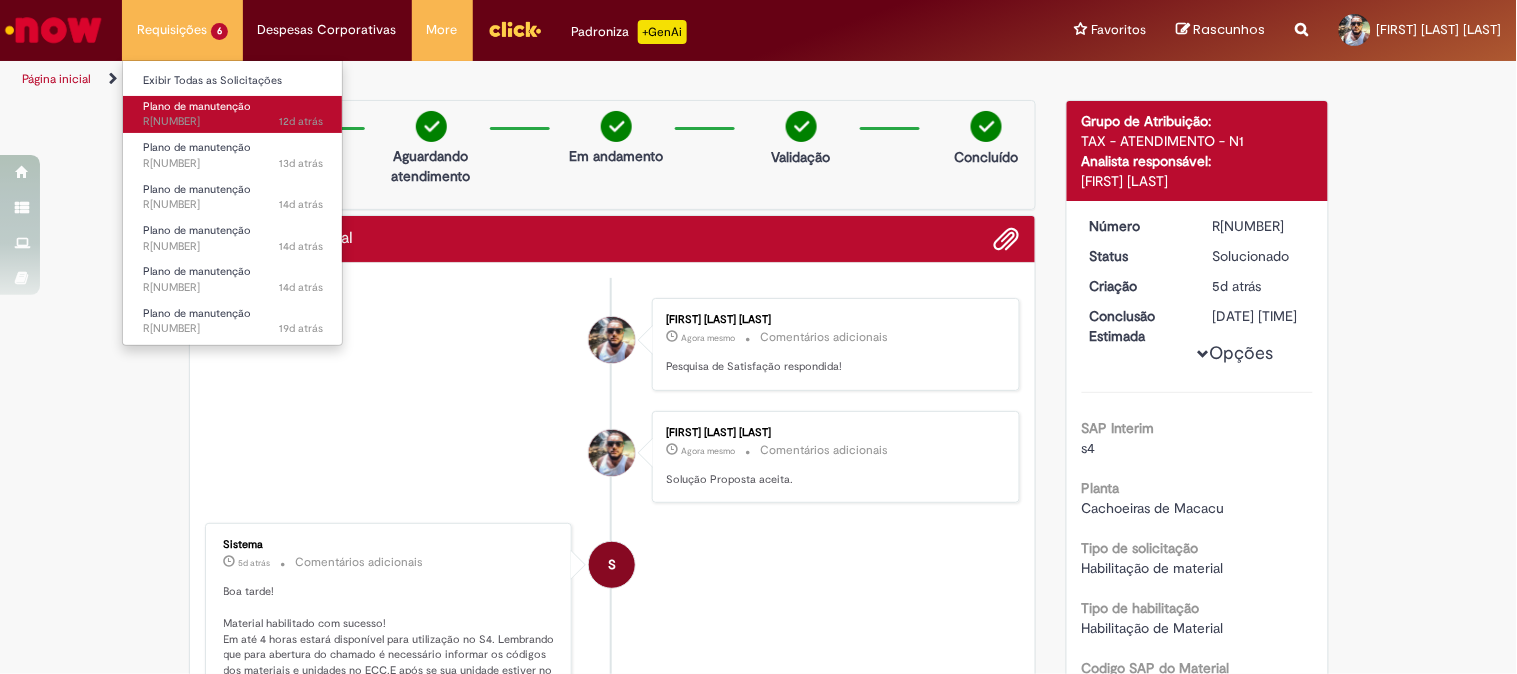 click on "Plano de manutenção" at bounding box center (197, 106) 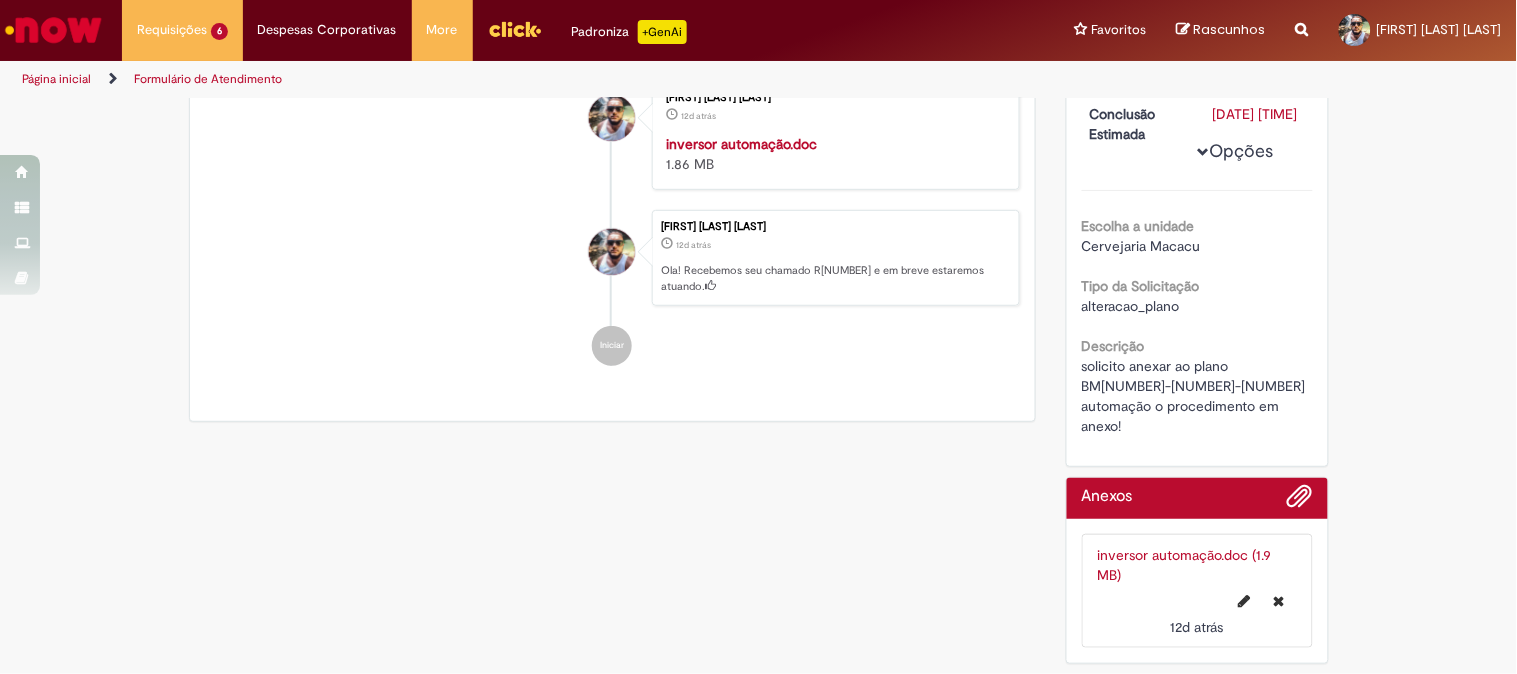 scroll, scrollTop: 0, scrollLeft: 0, axis: both 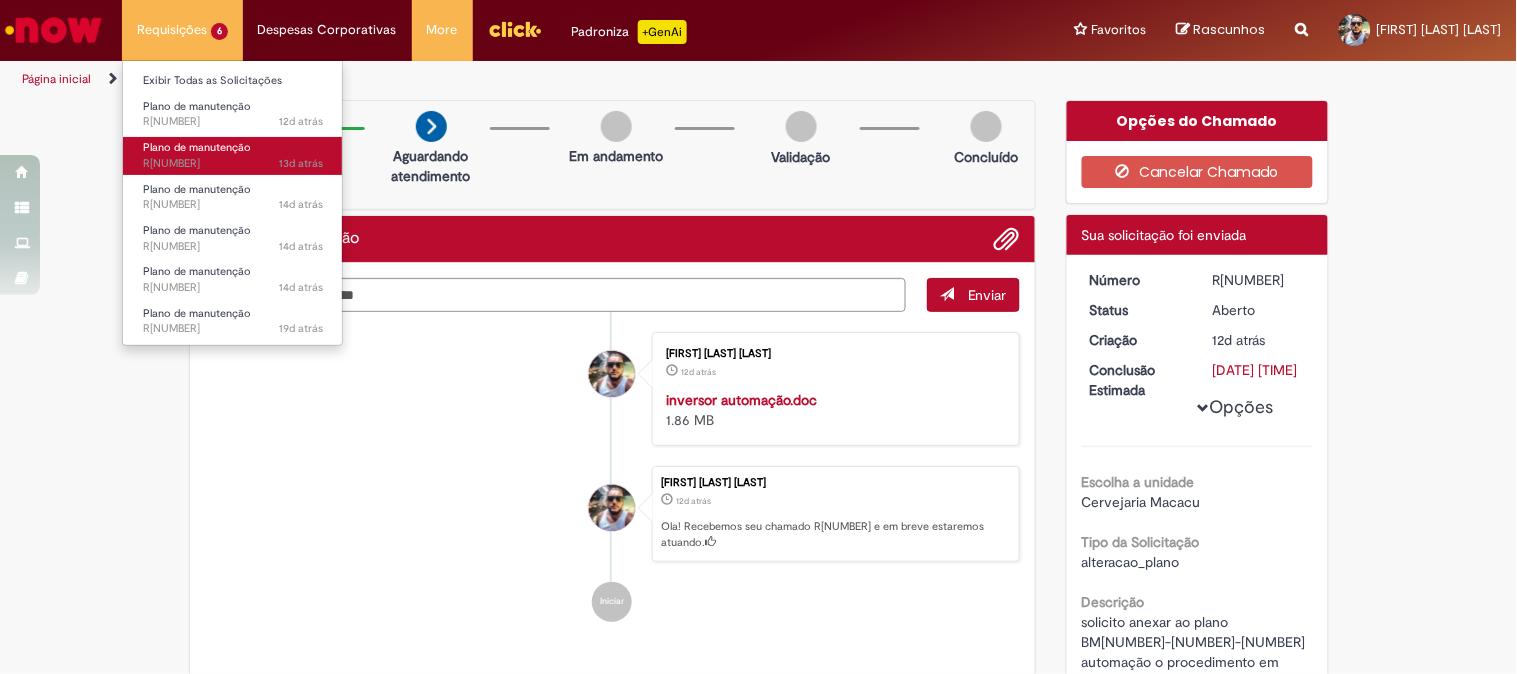 click on "Plano de manutenção" at bounding box center (197, 147) 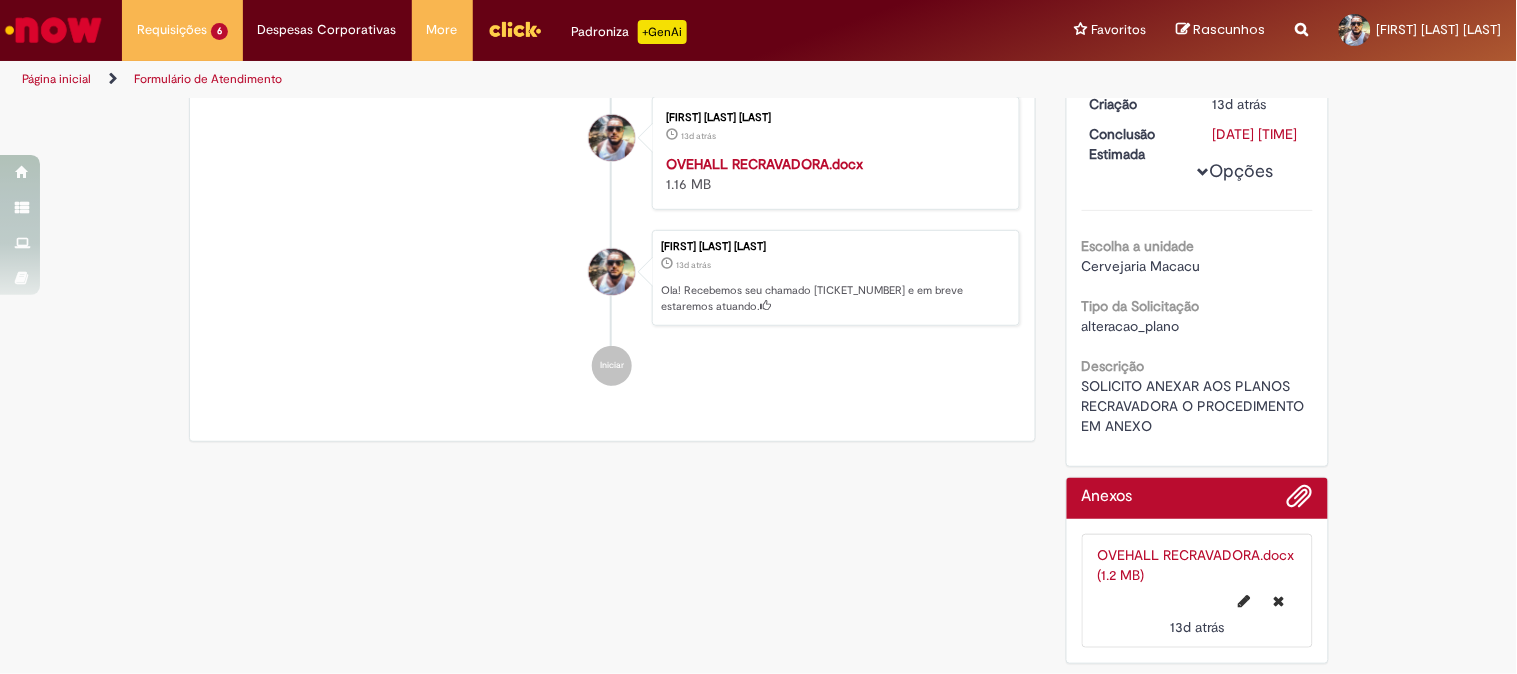 scroll, scrollTop: 0, scrollLeft: 0, axis: both 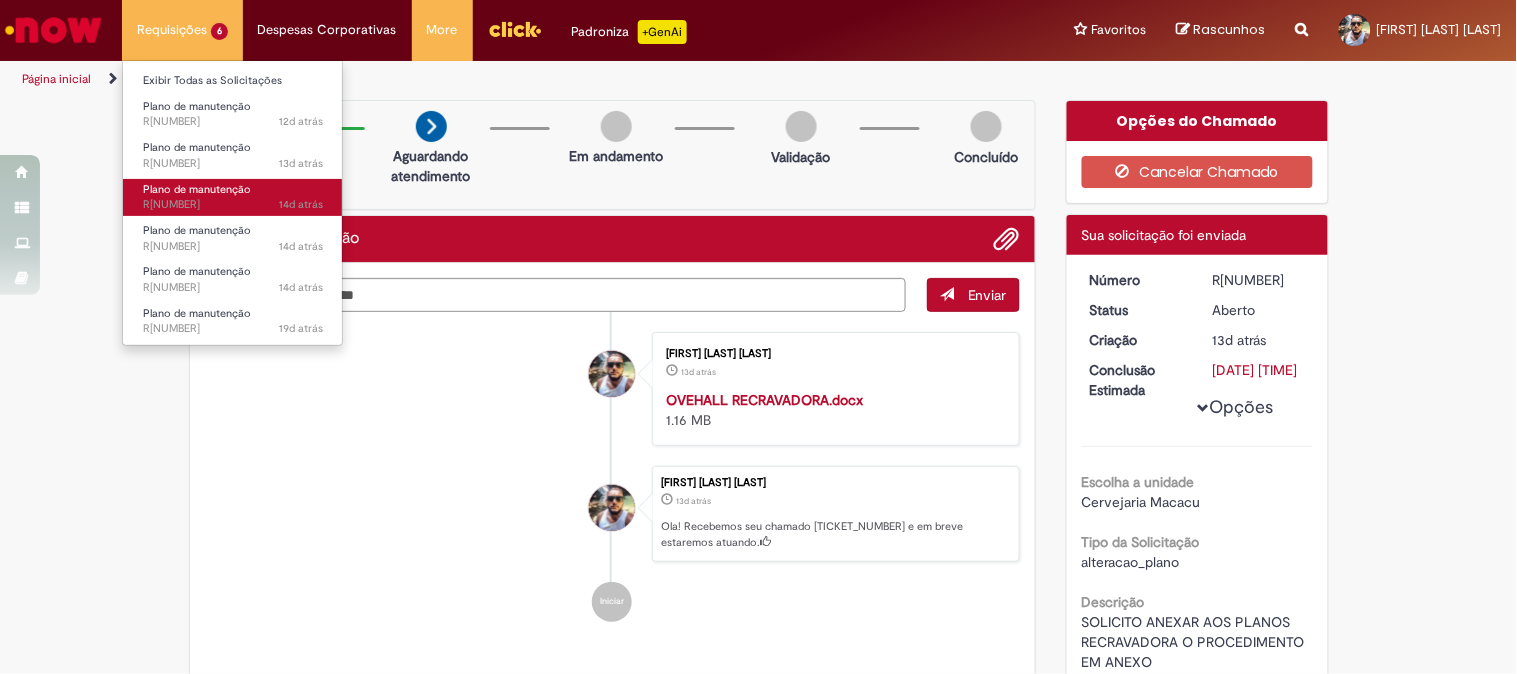 click on "Plano de manutenção" at bounding box center (197, 189) 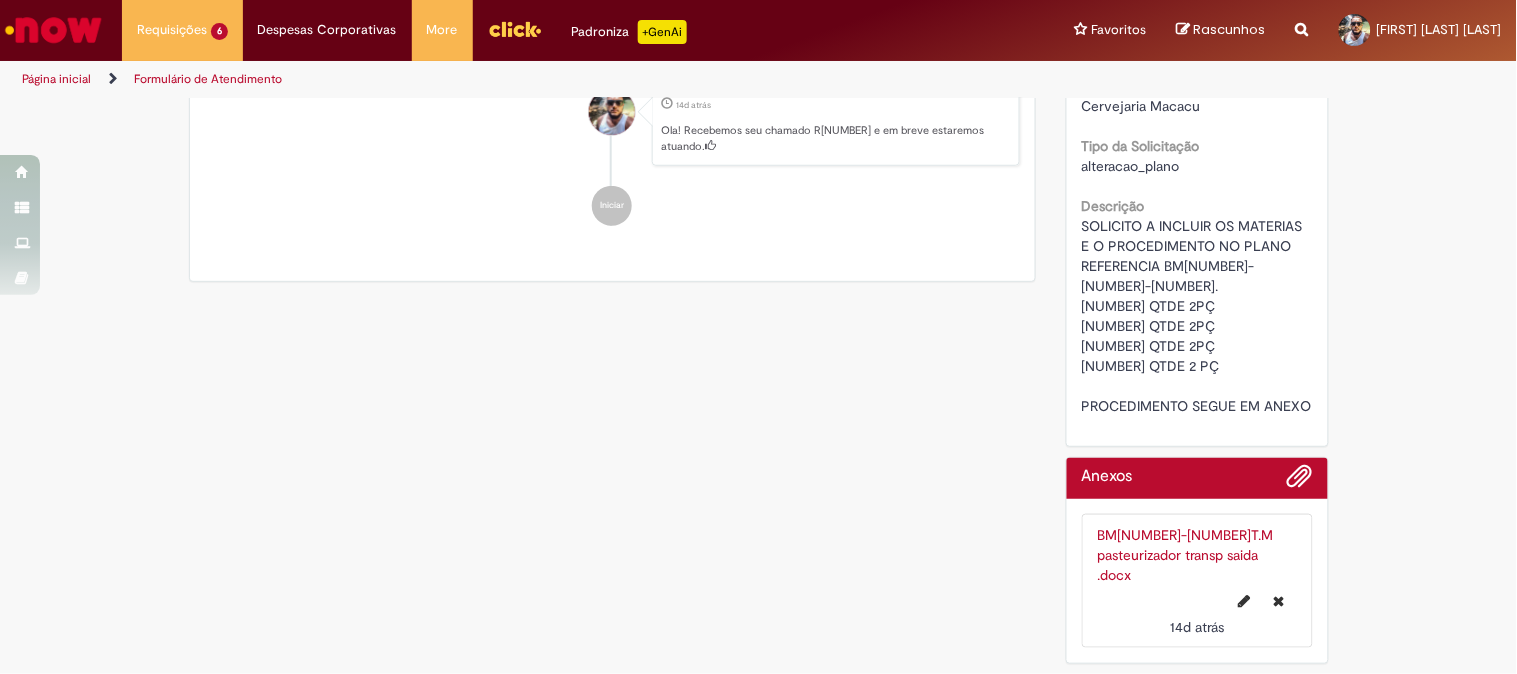 scroll, scrollTop: 0, scrollLeft: 0, axis: both 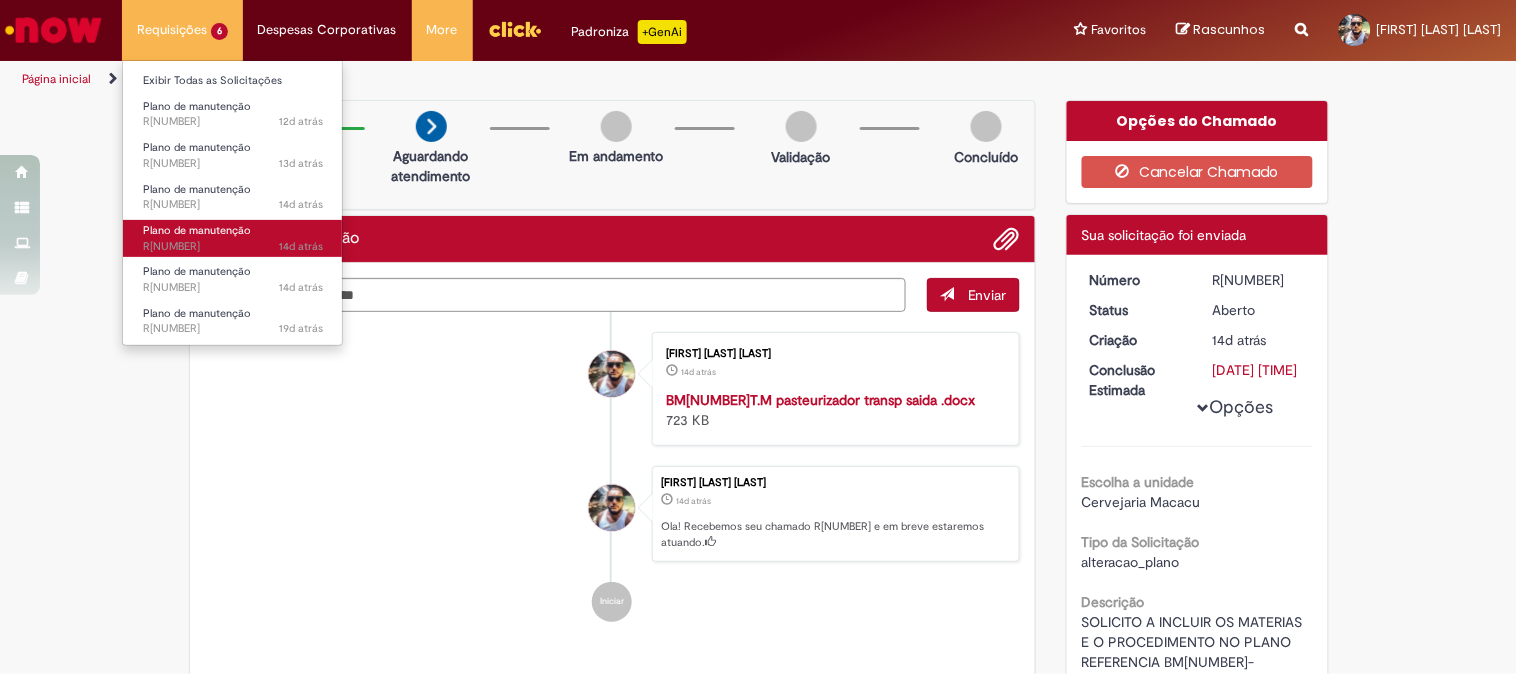 click on "Plano de manutenção" at bounding box center [197, 230] 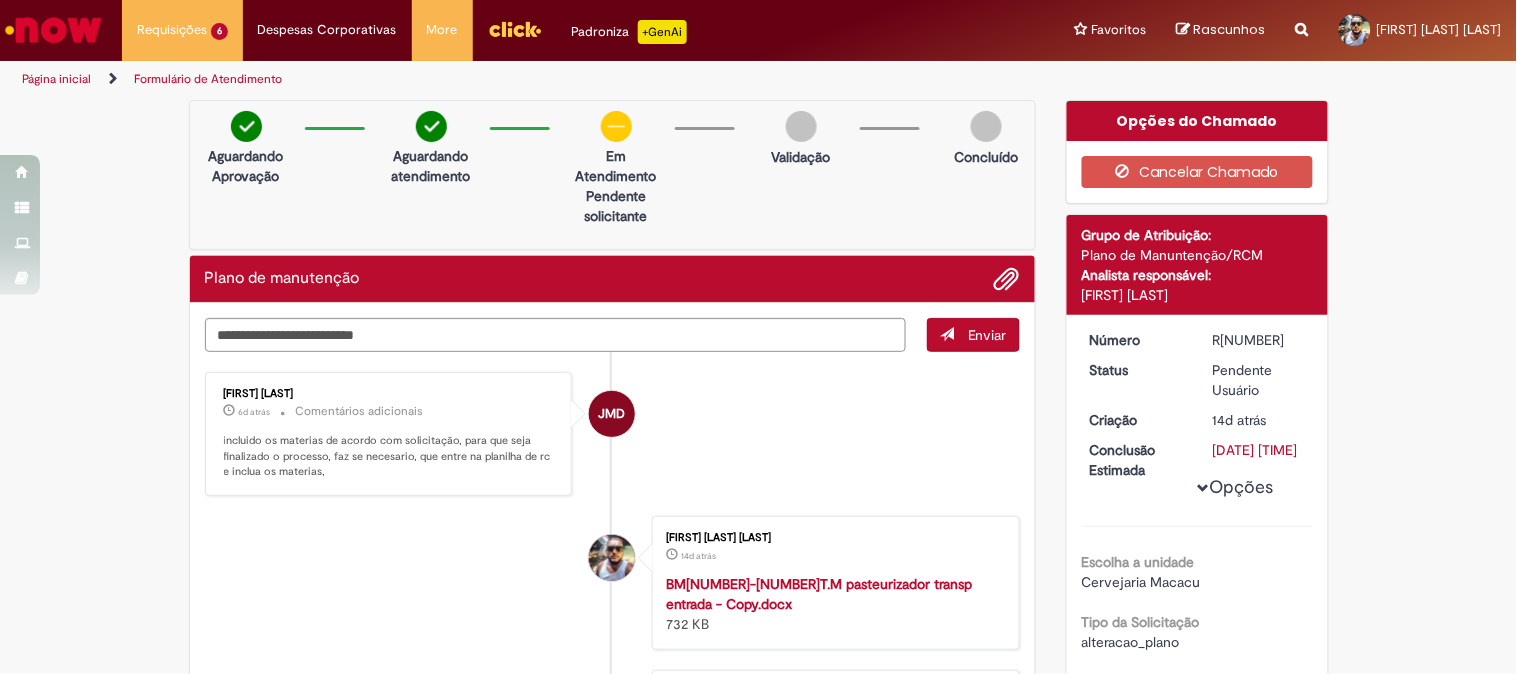 scroll, scrollTop: 111, scrollLeft: 0, axis: vertical 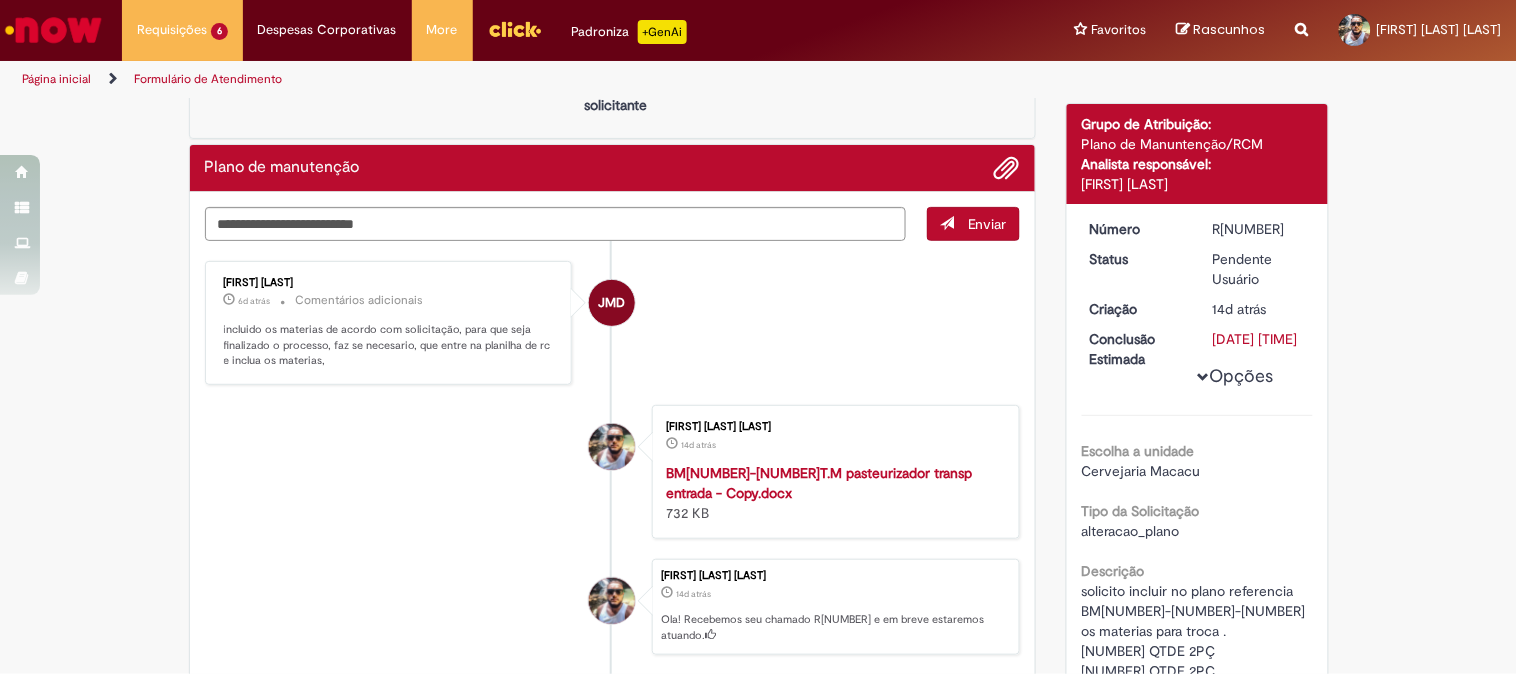 click on "incluido os materias de acordo com solicitação, para que seja finalizado o processo, faz se necesario, que entre na planilha de rc e inclua os materias," at bounding box center [390, 345] 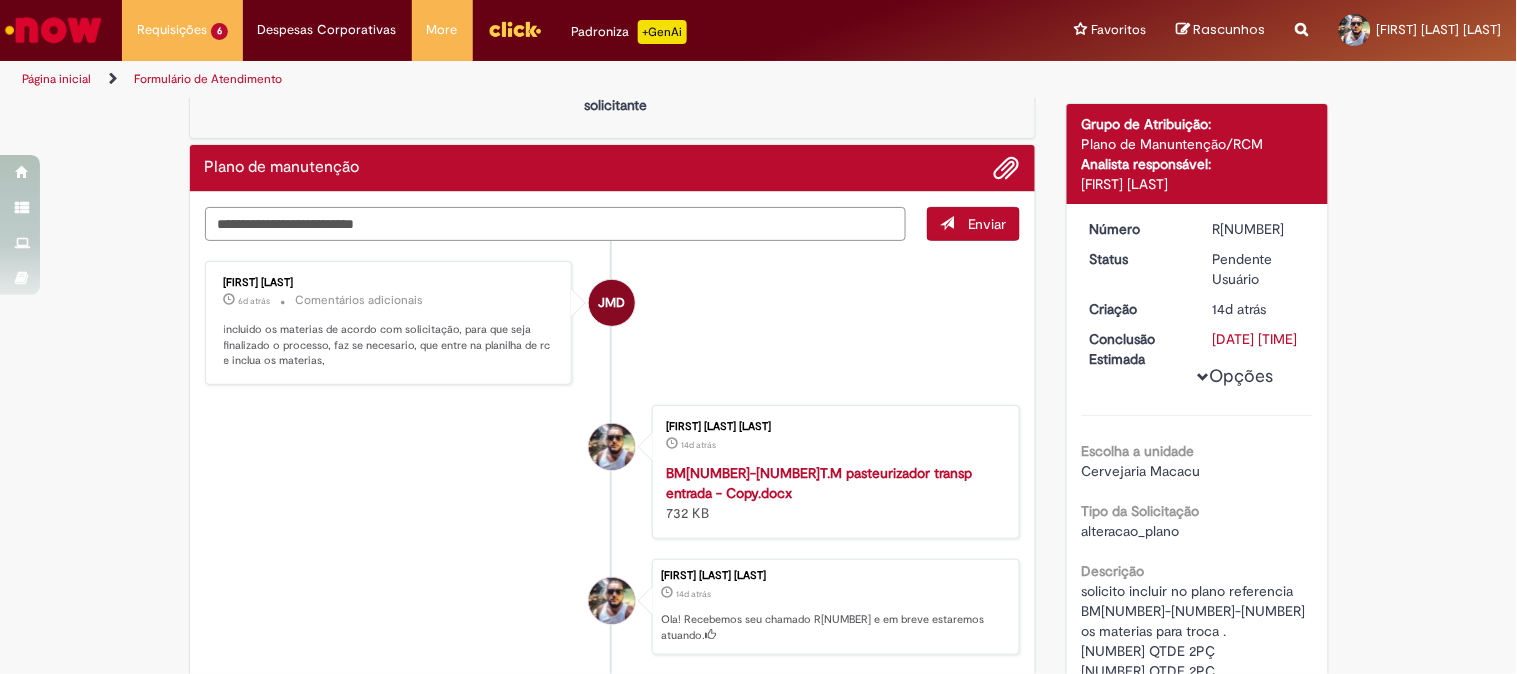 click at bounding box center [556, 224] 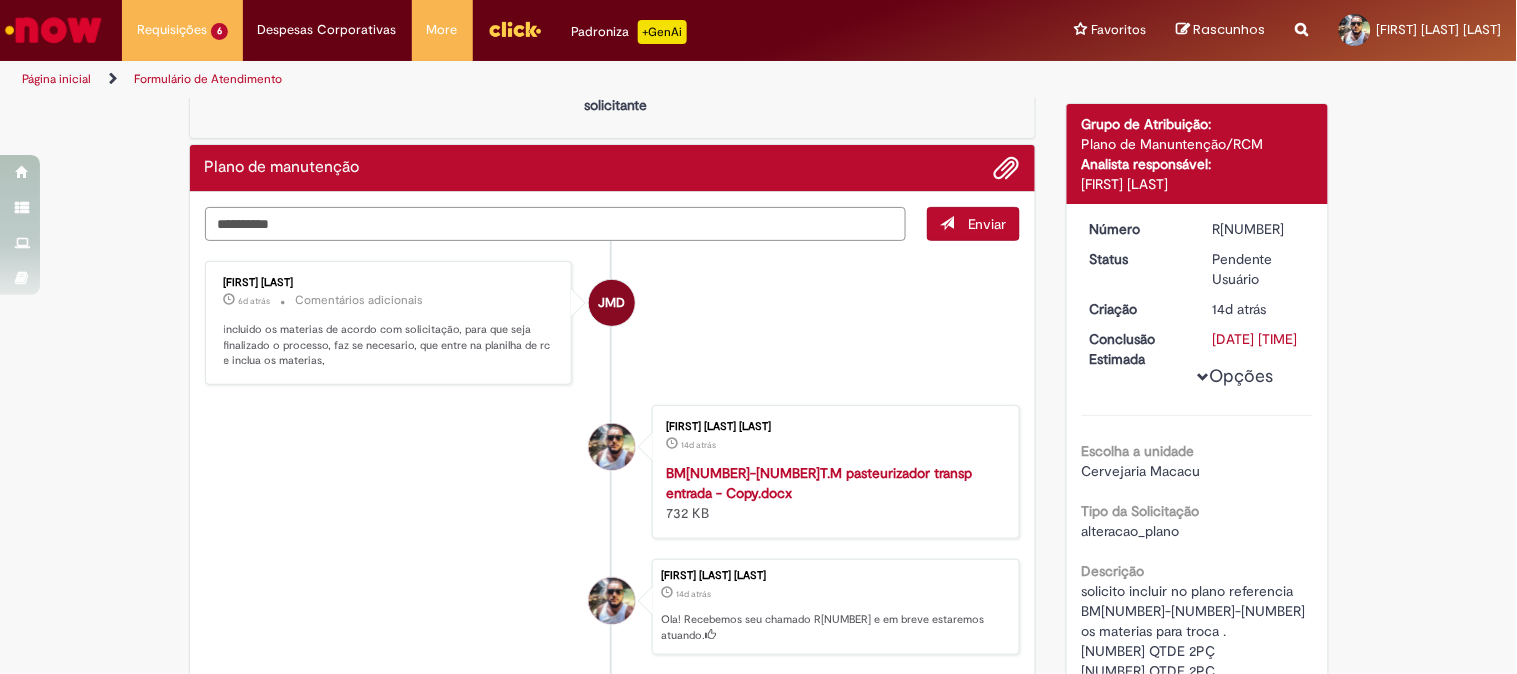 type on "**********" 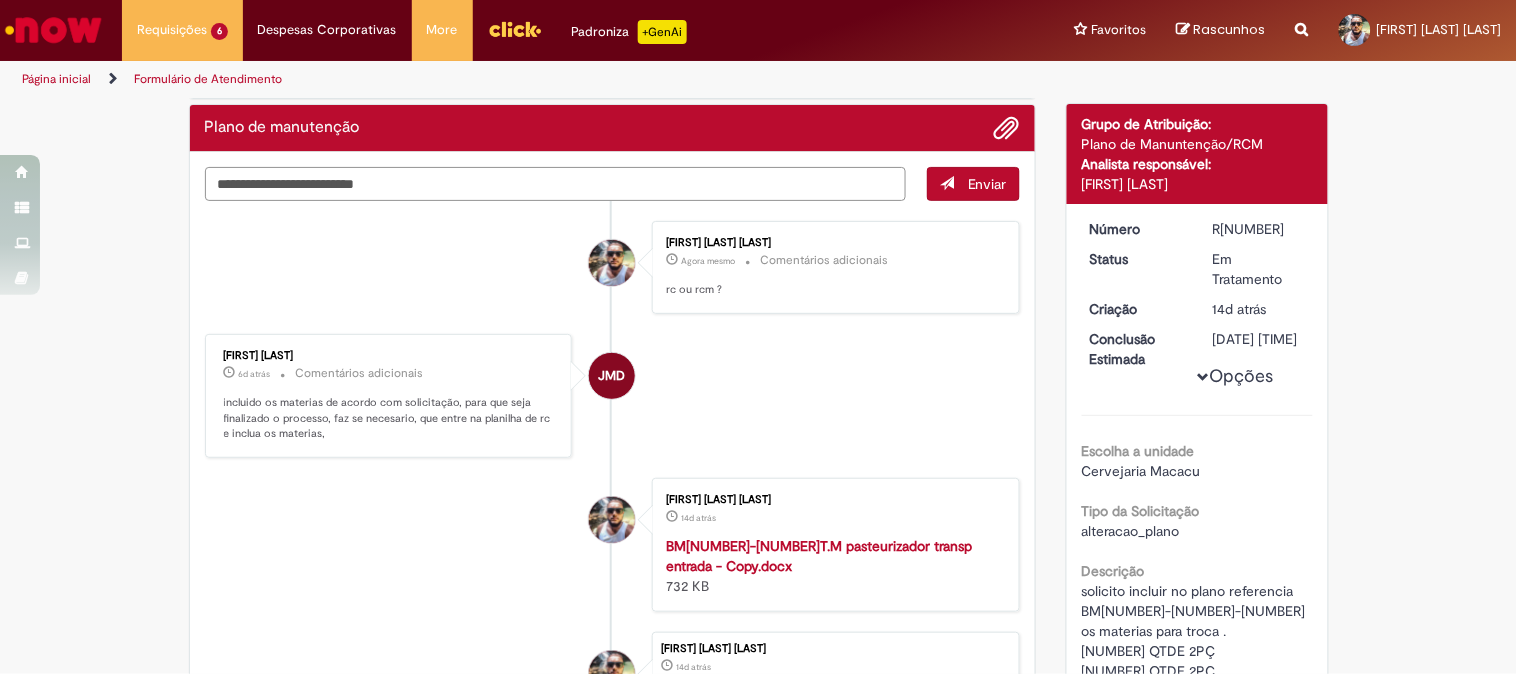 scroll, scrollTop: 333, scrollLeft: 0, axis: vertical 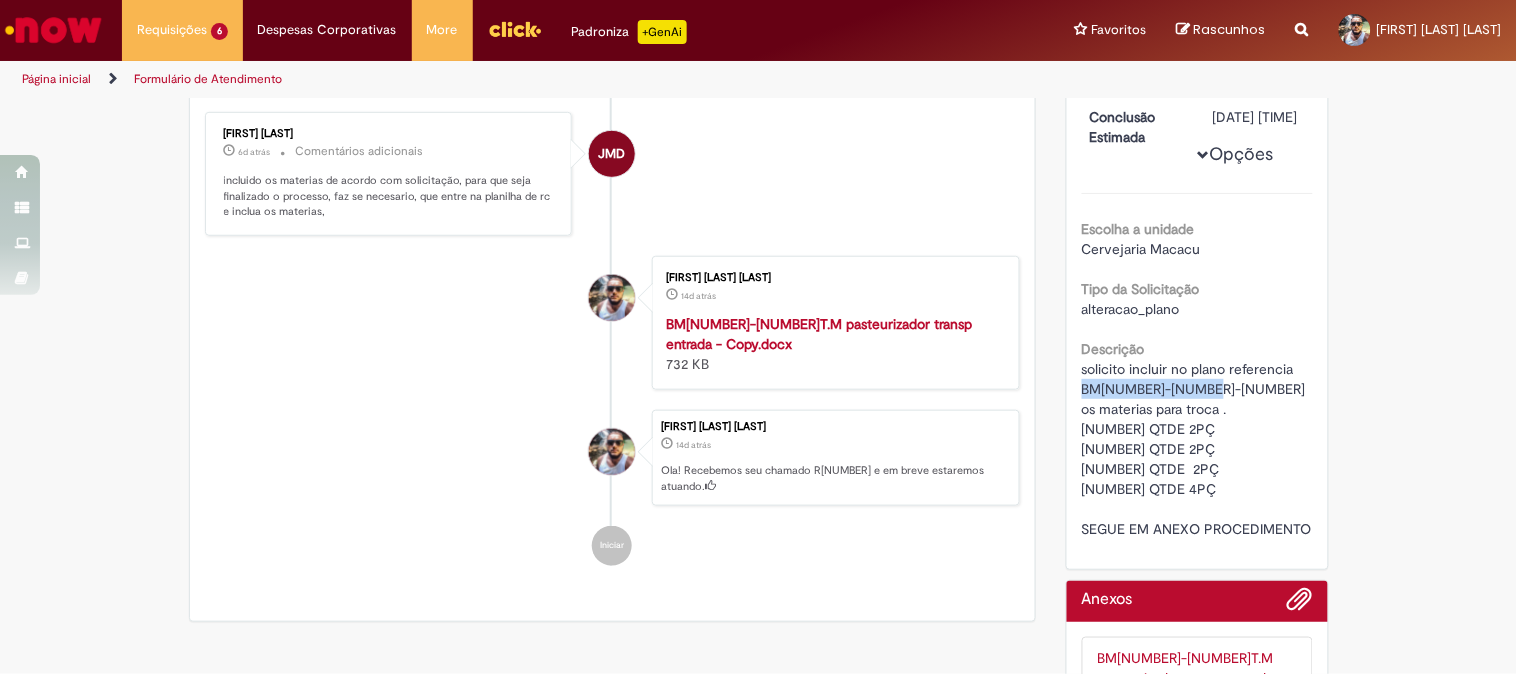 drag, startPoint x: 1201, startPoint y: 406, endPoint x: 1074, endPoint y: 403, distance: 127.03543 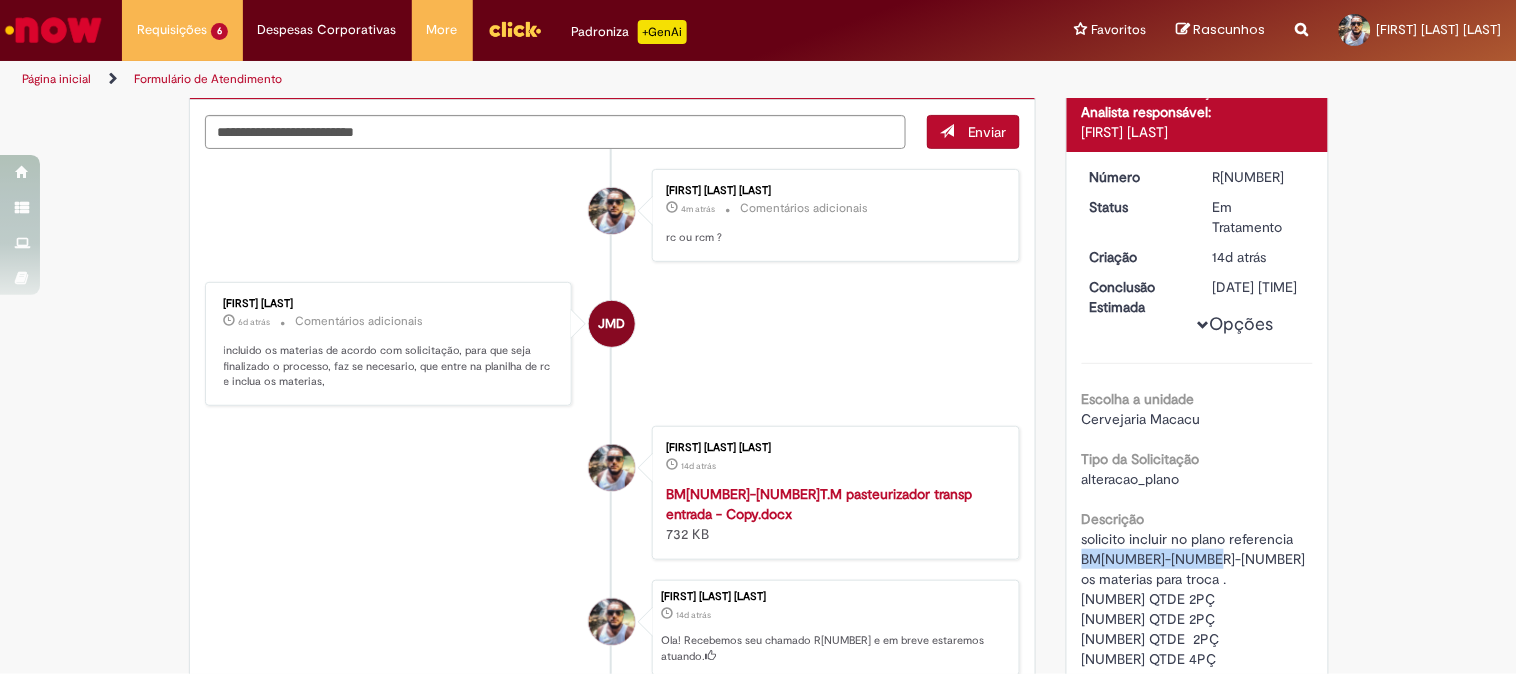 scroll, scrollTop: 385, scrollLeft: 0, axis: vertical 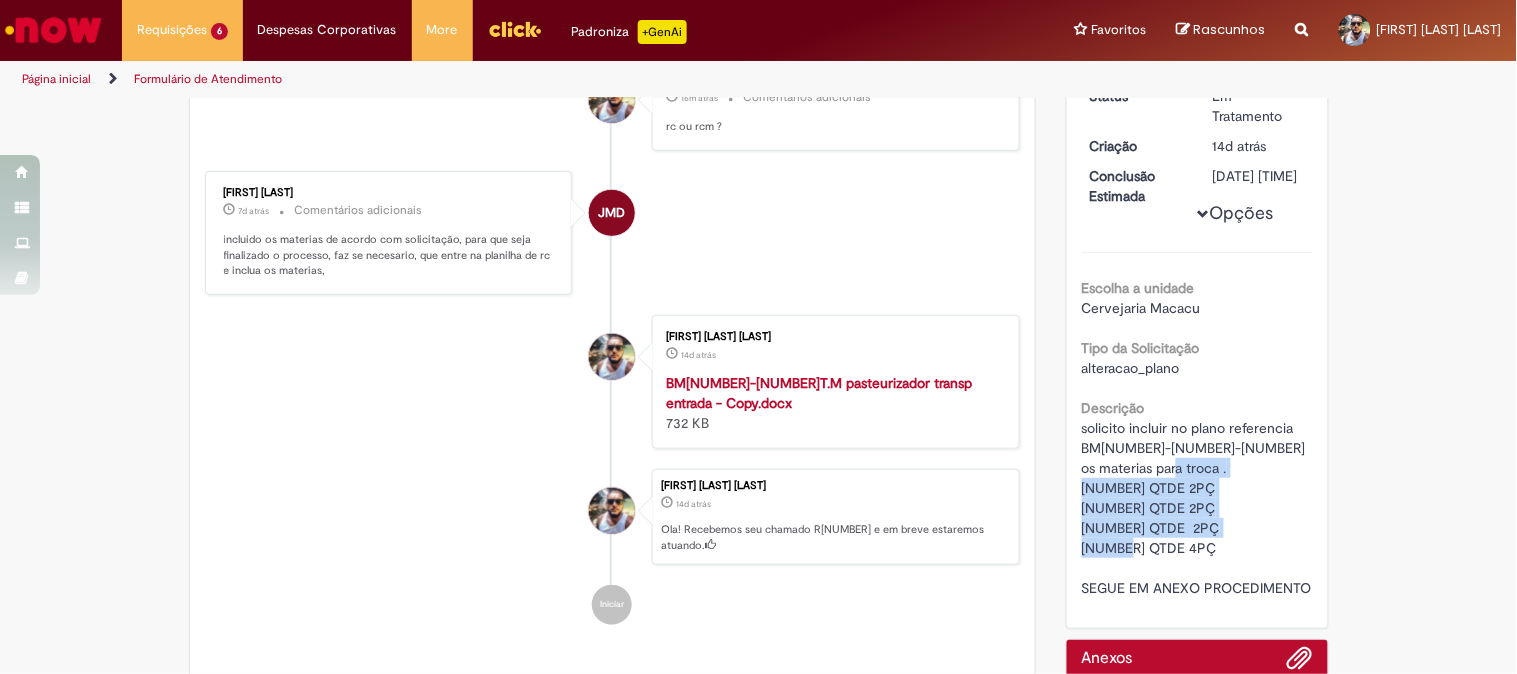 drag, startPoint x: 1072, startPoint y: 502, endPoint x: 1210, endPoint y: 565, distance: 151.70036 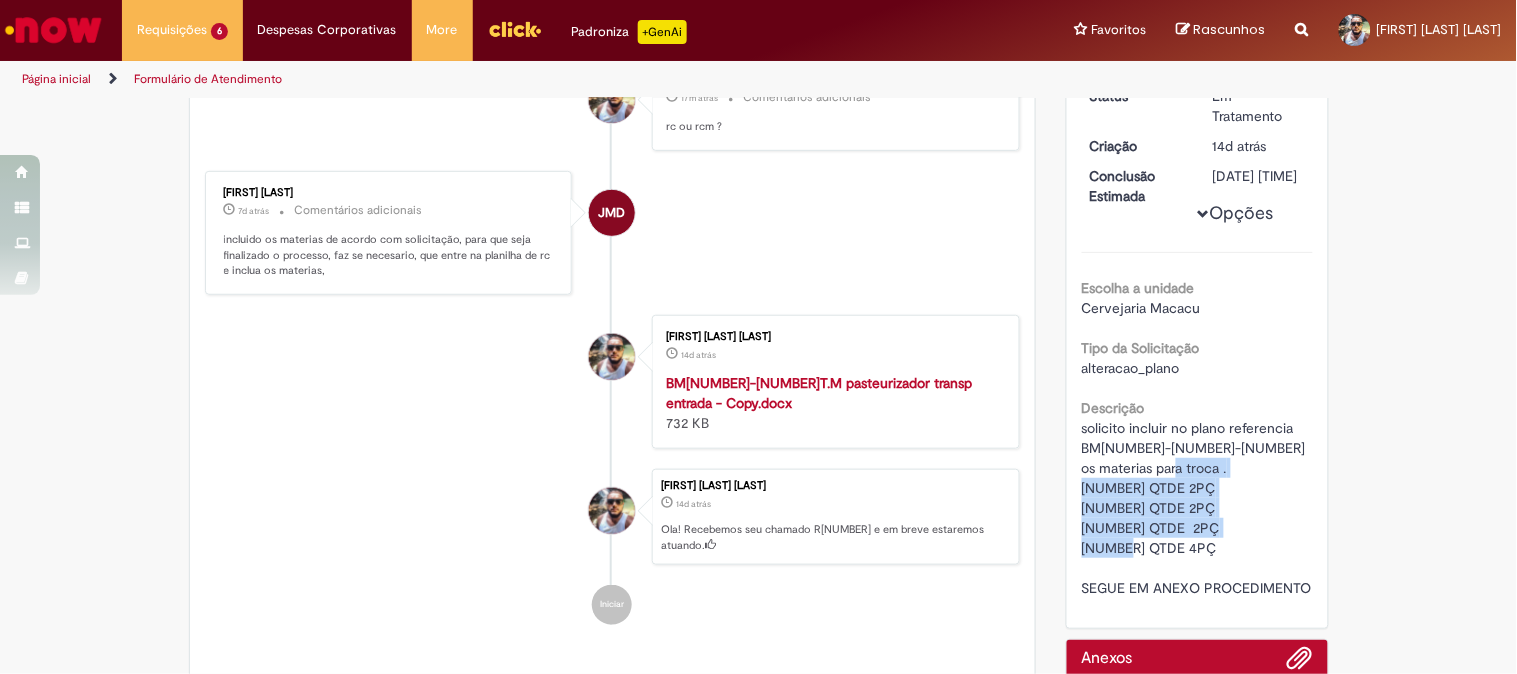 scroll, scrollTop: 0, scrollLeft: 0, axis: both 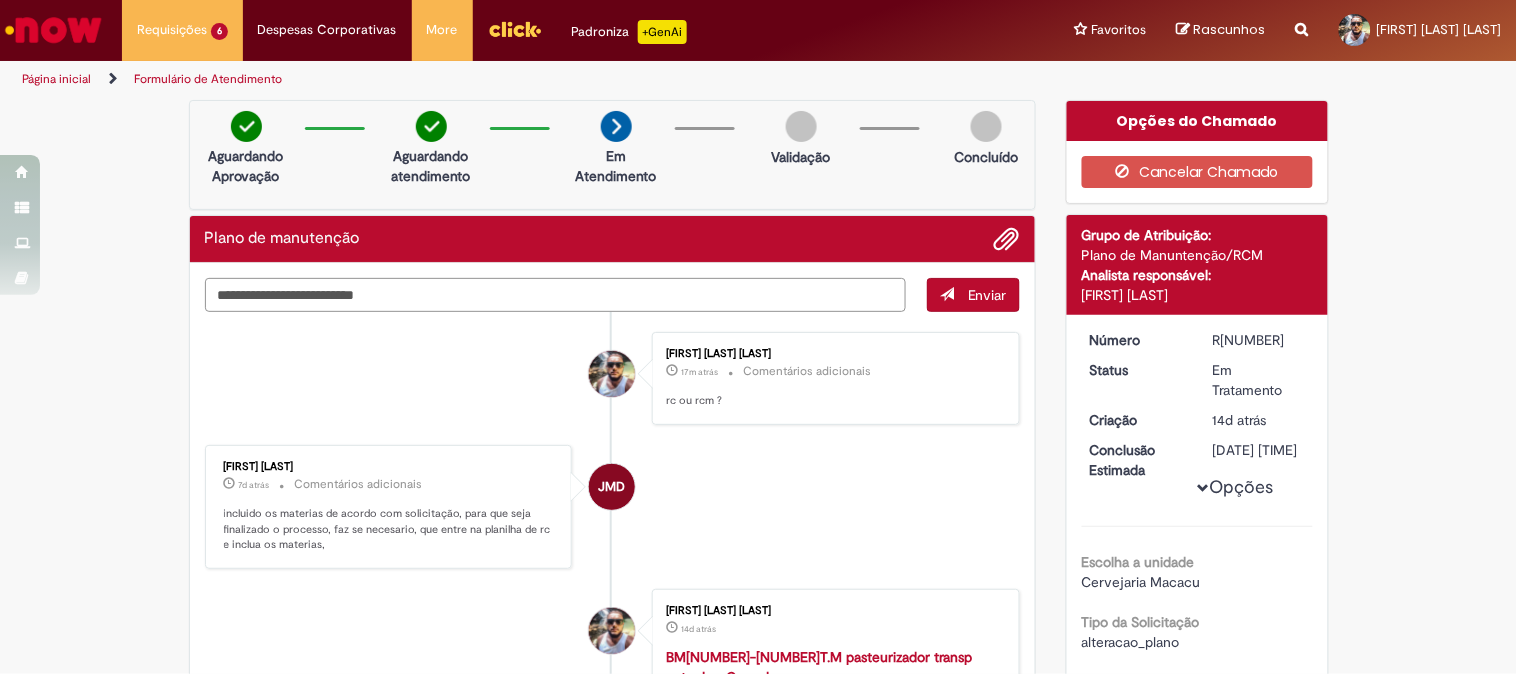 click at bounding box center [556, 295] 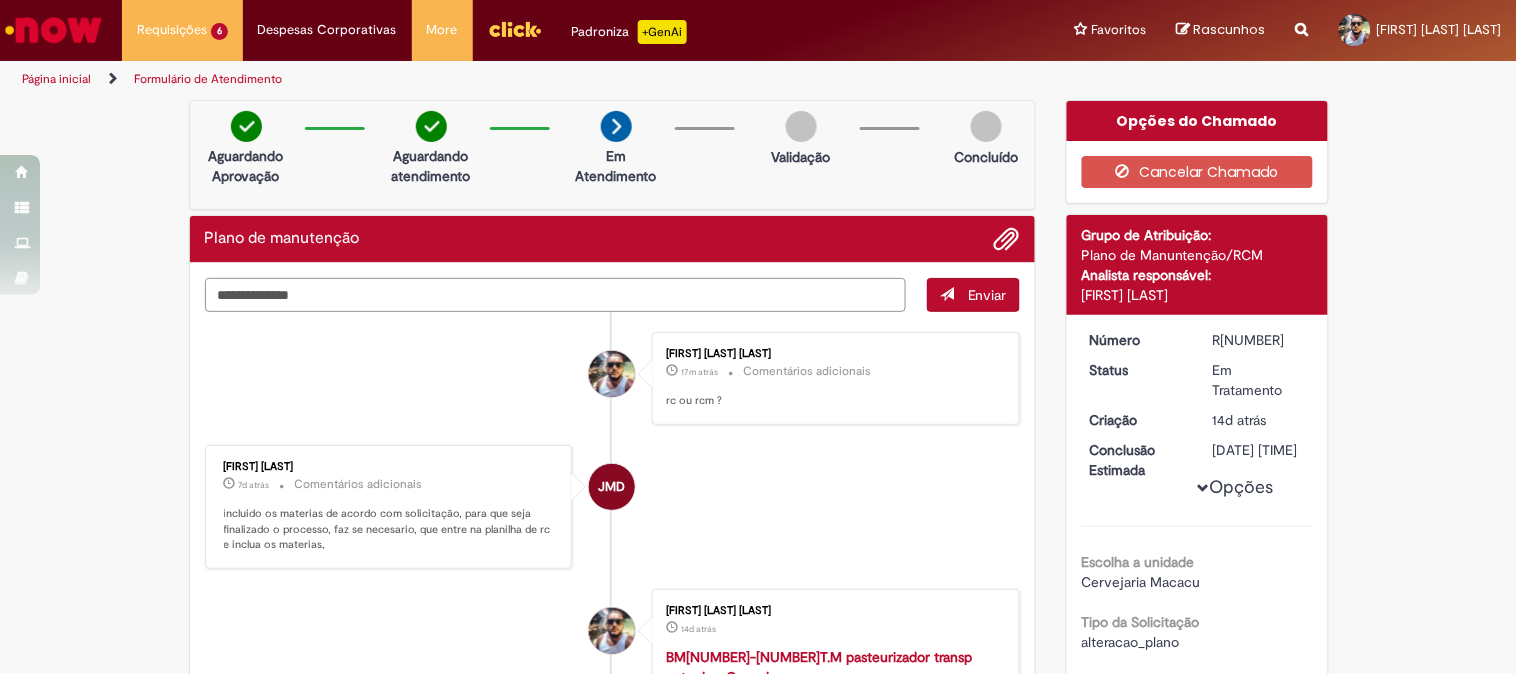 type on "**********" 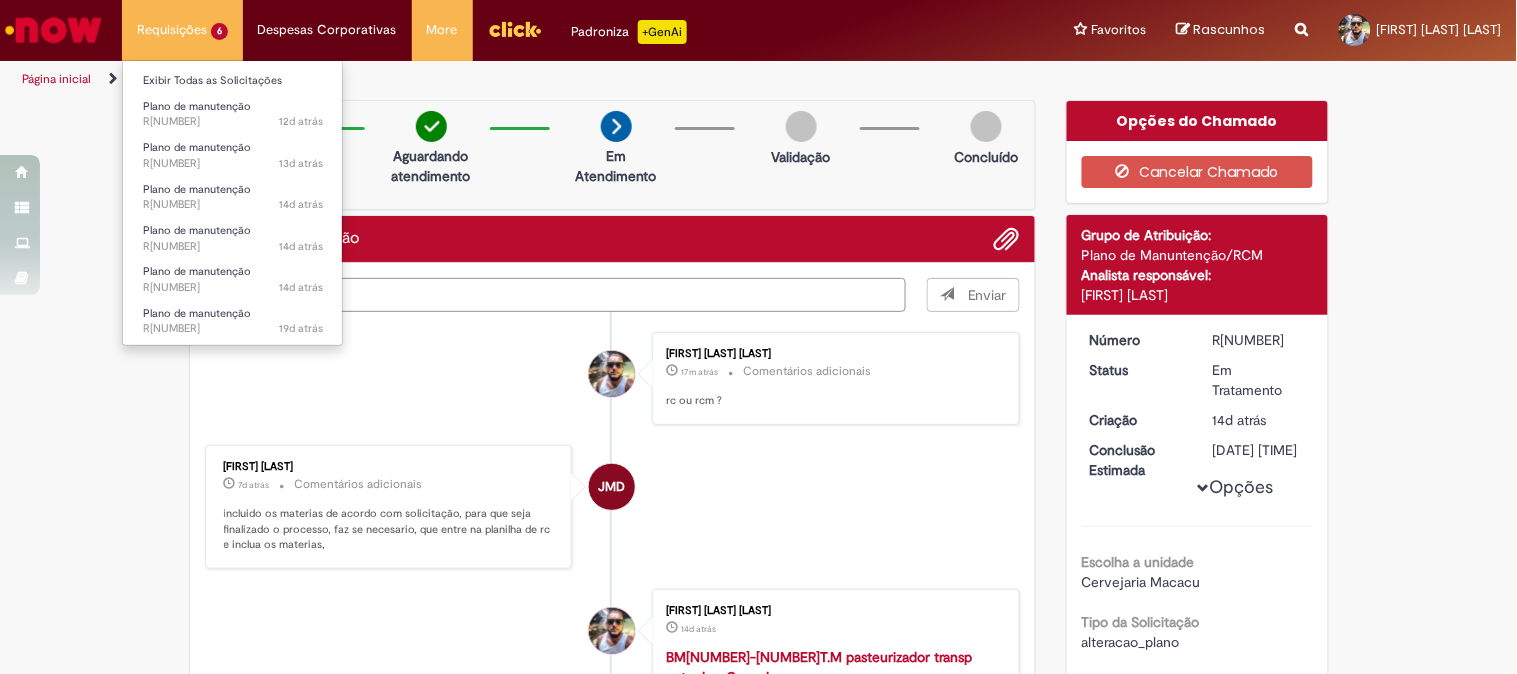type 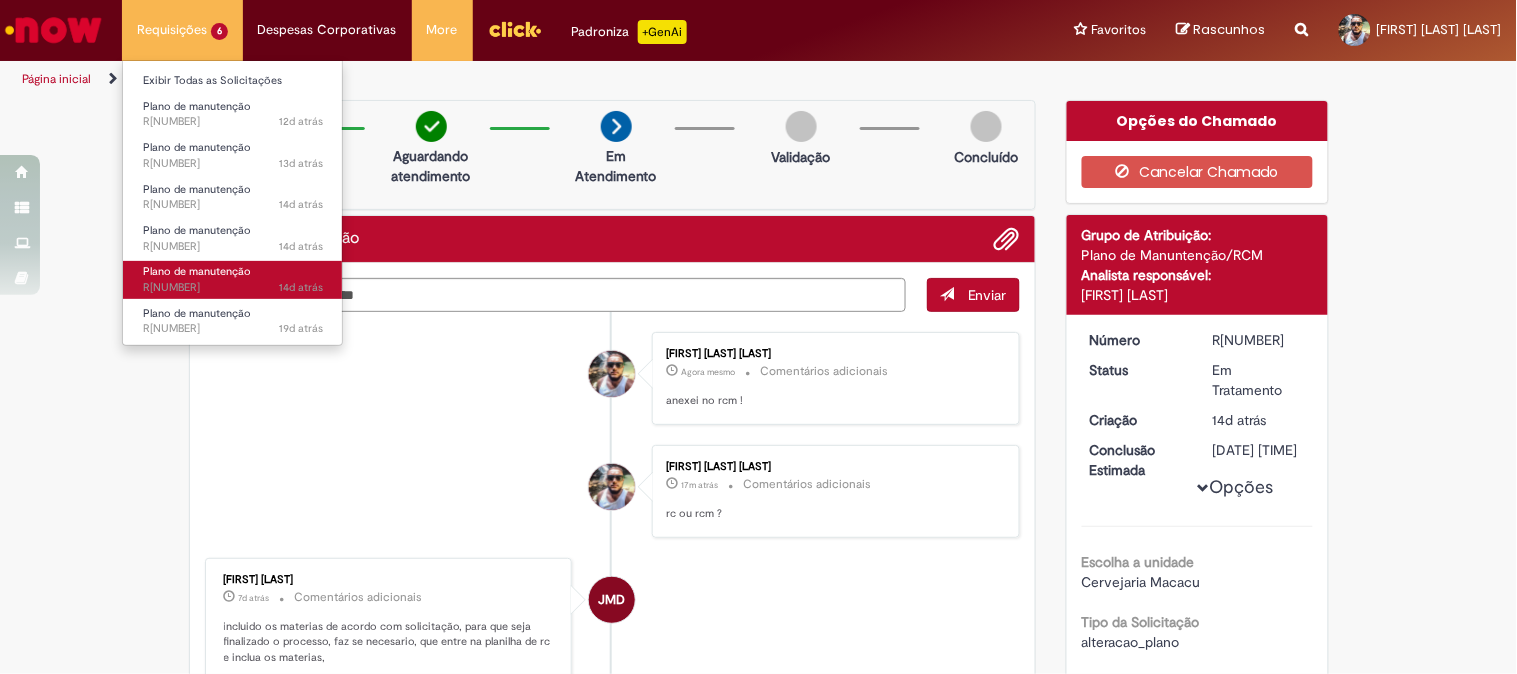 click on "Plano de manutenção" at bounding box center [197, 271] 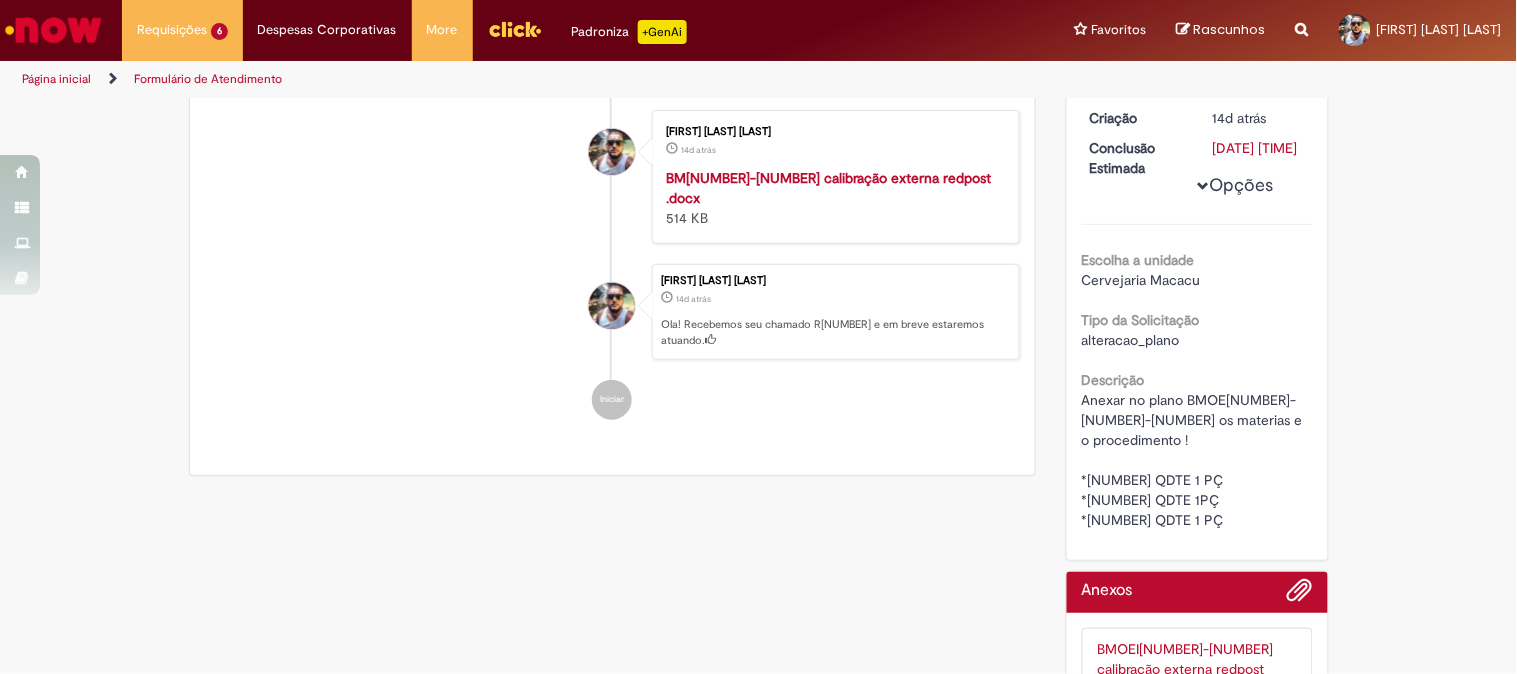 scroll, scrollTop: 0, scrollLeft: 0, axis: both 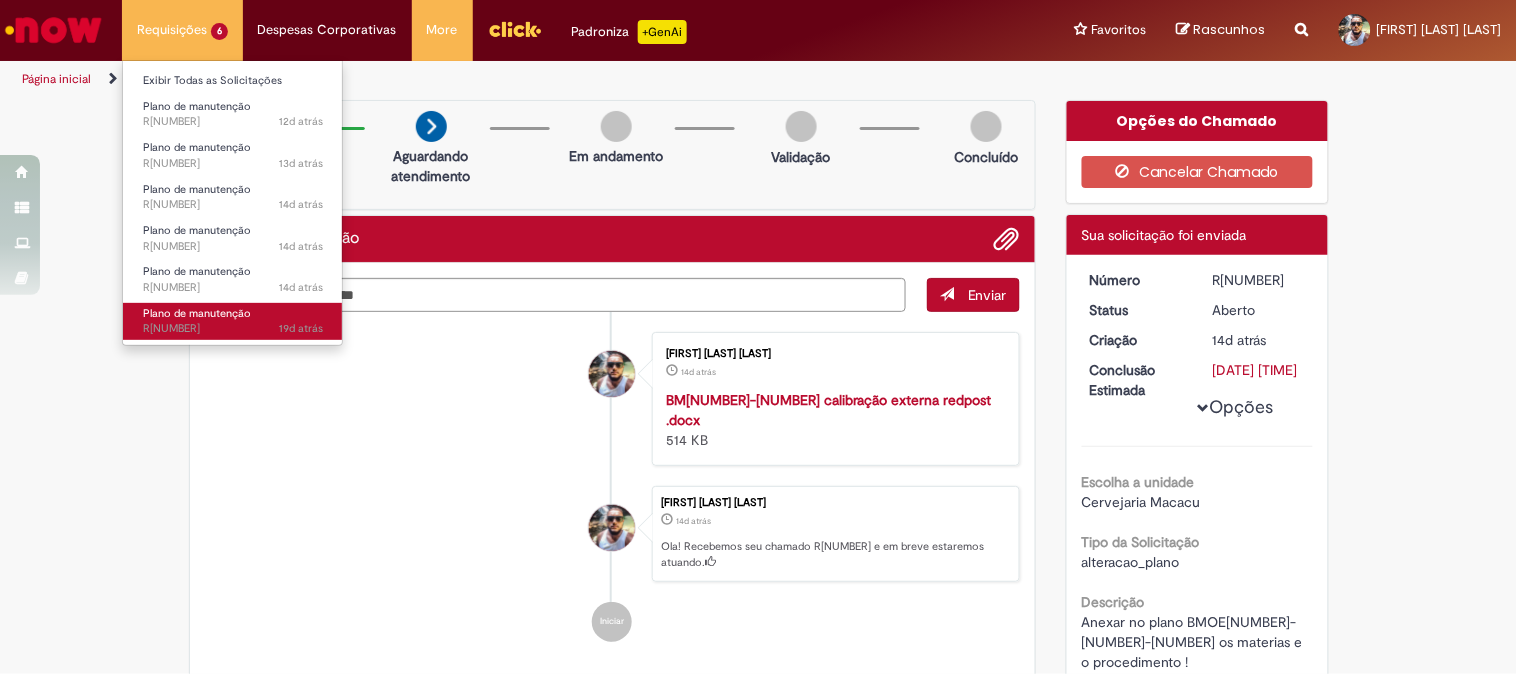 click on "Plano de manutenção" at bounding box center [197, 313] 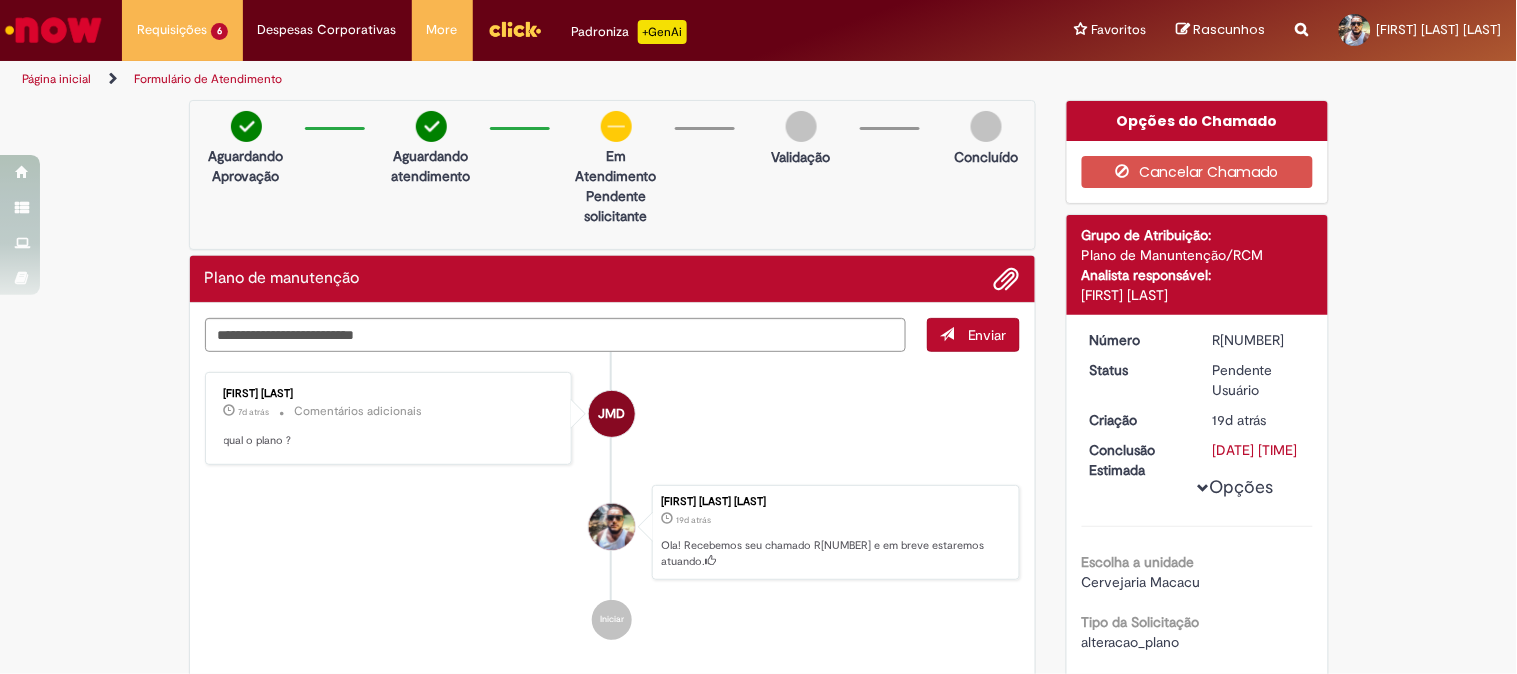 scroll, scrollTop: 222, scrollLeft: 0, axis: vertical 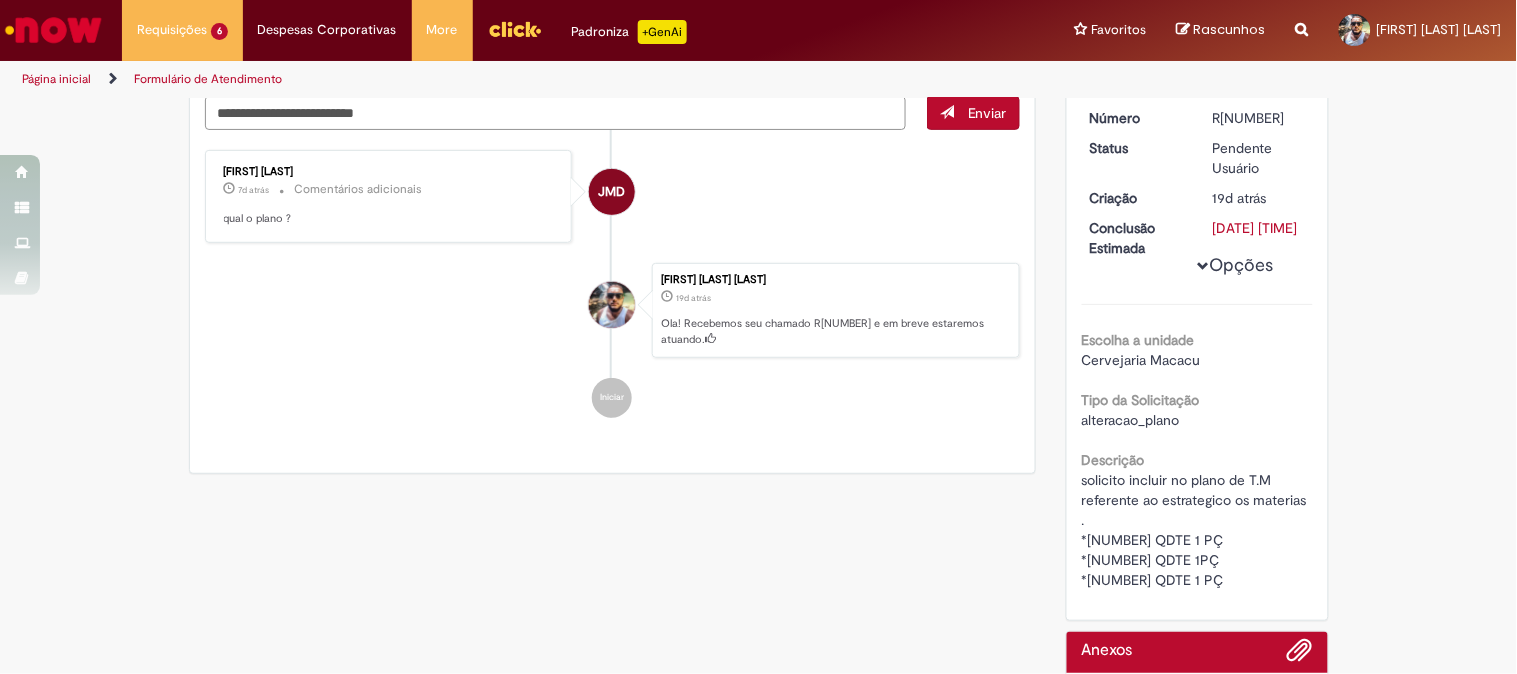 click at bounding box center (556, 113) 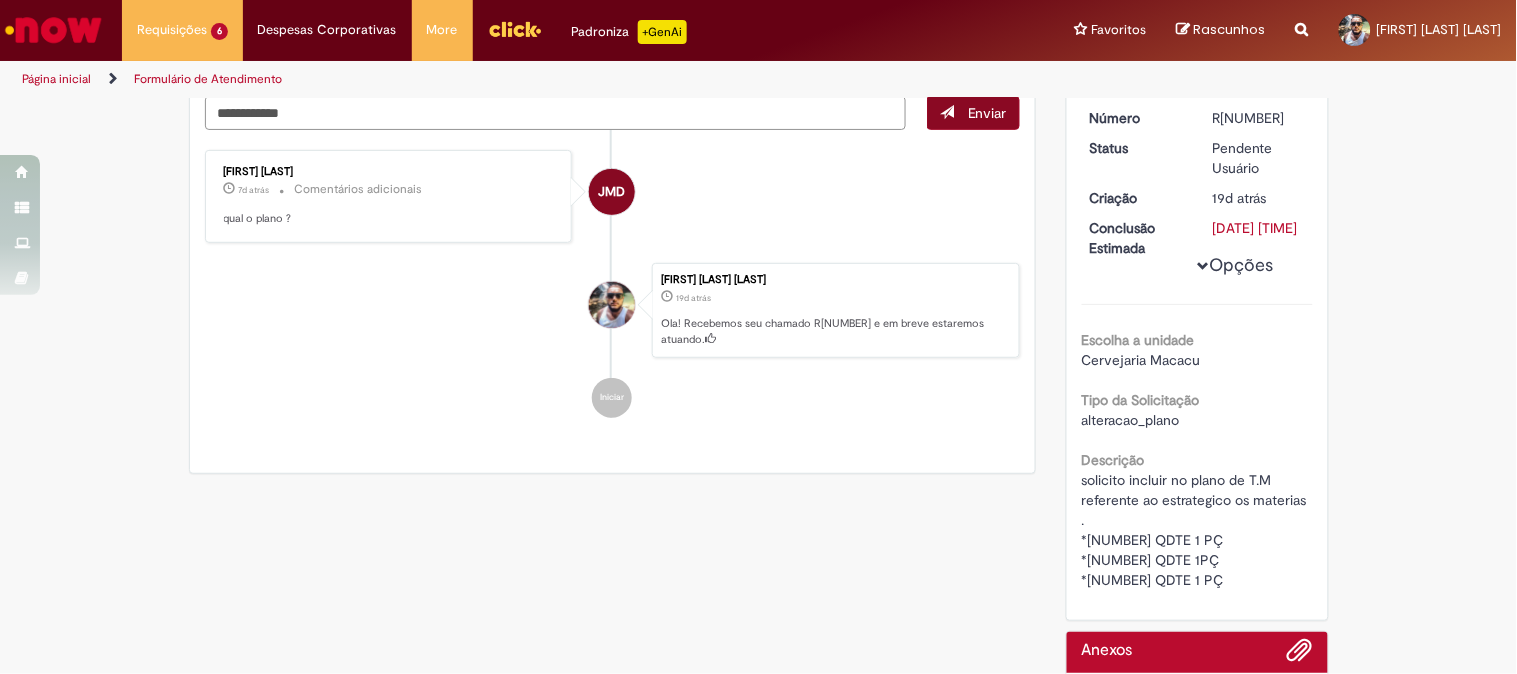 type on "**********" 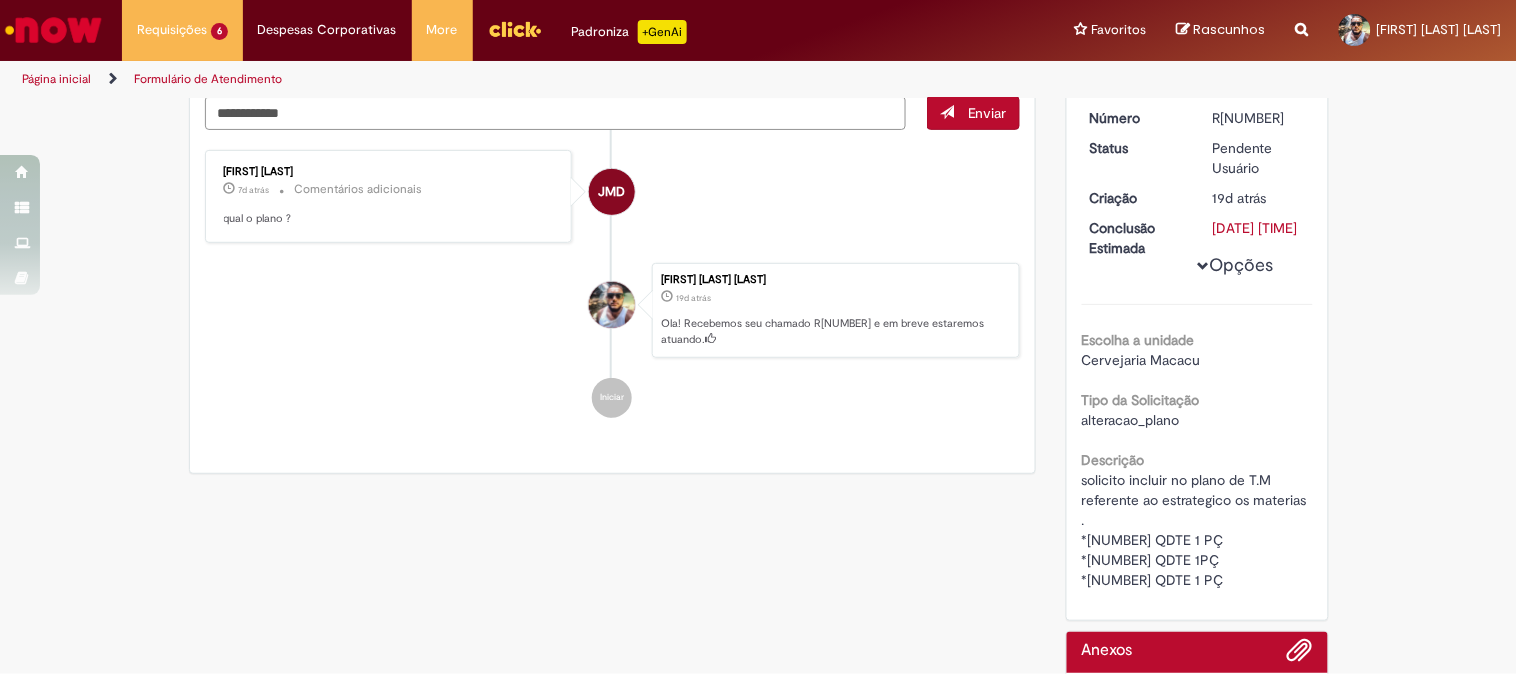 click on "Enviar" at bounding box center (973, 113) 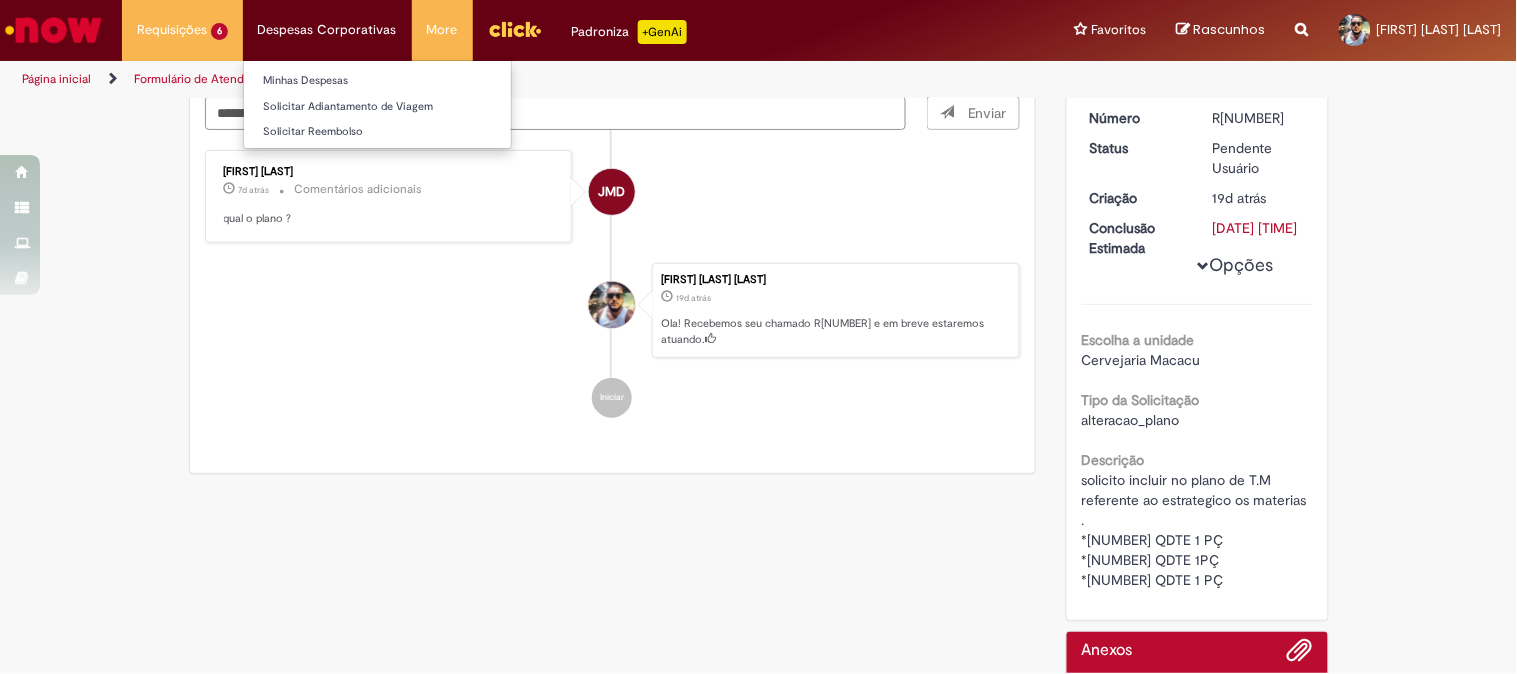type 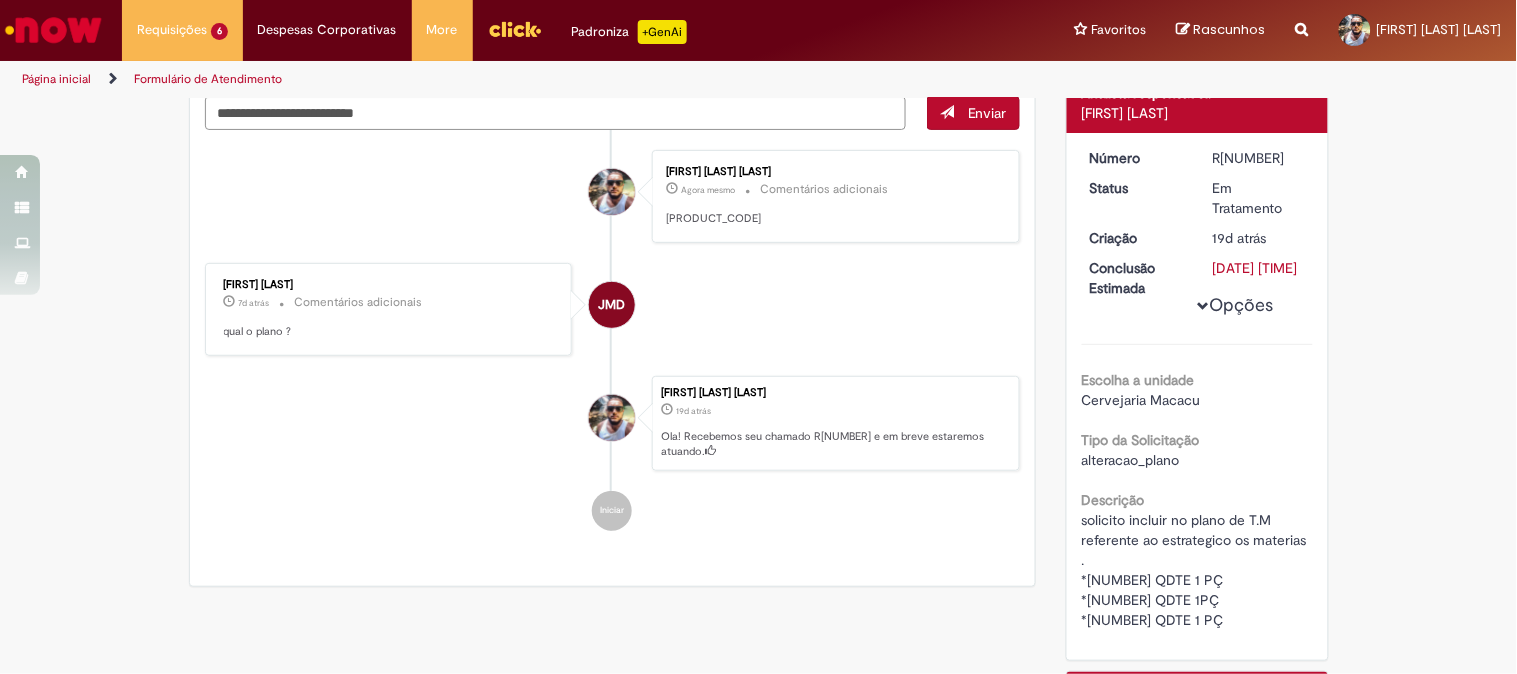 scroll, scrollTop: 0, scrollLeft: 0, axis: both 